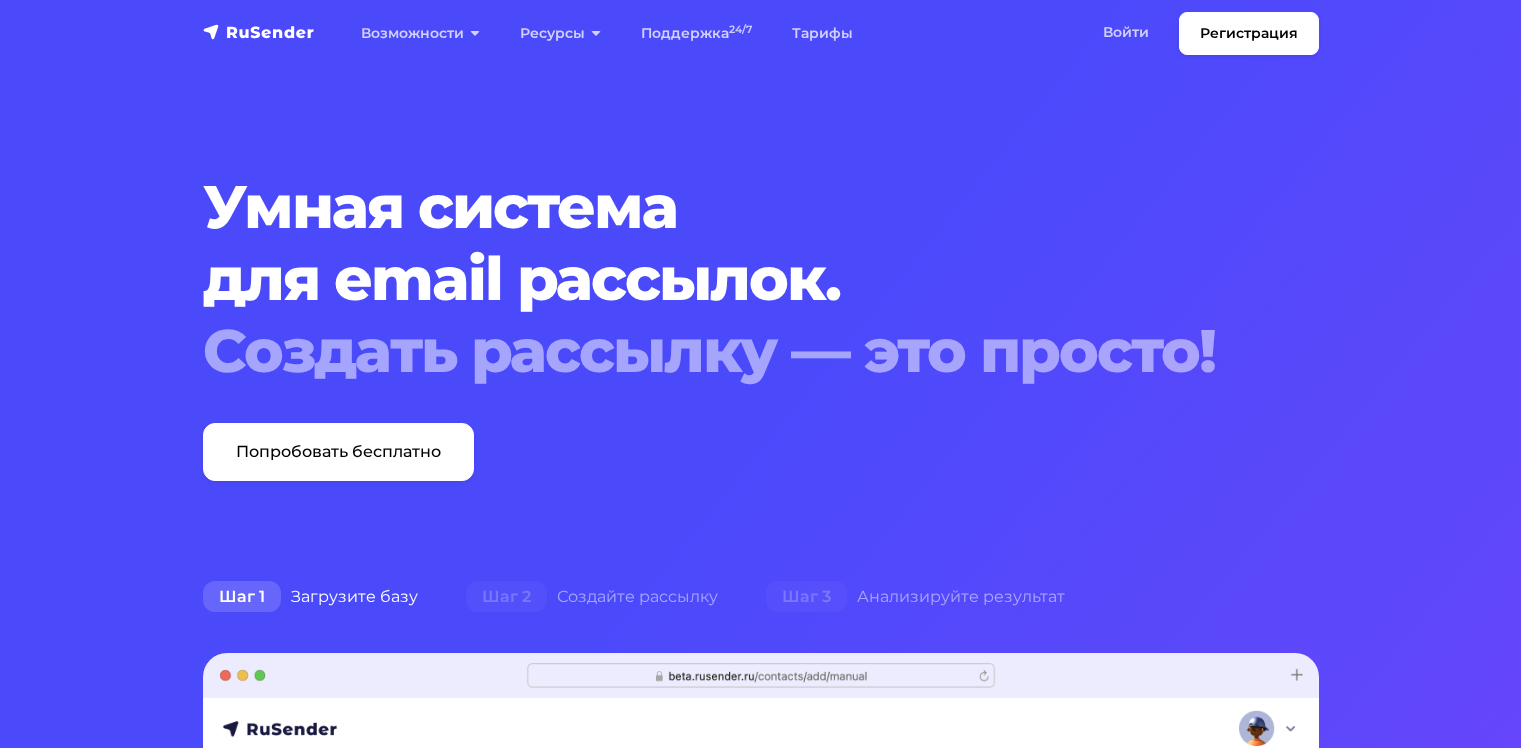 scroll, scrollTop: 0, scrollLeft: 0, axis: both 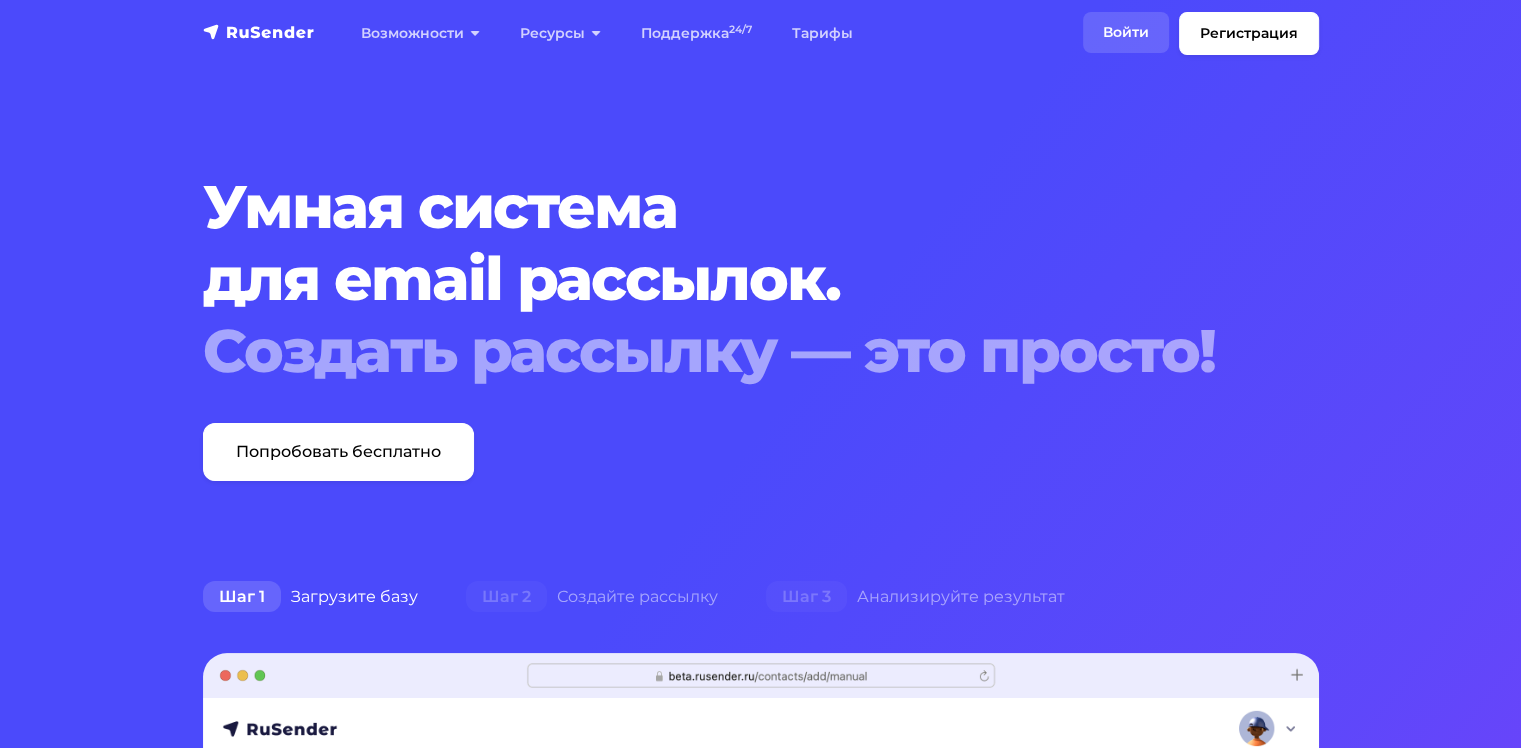 click on "Войти" at bounding box center (1126, 32) 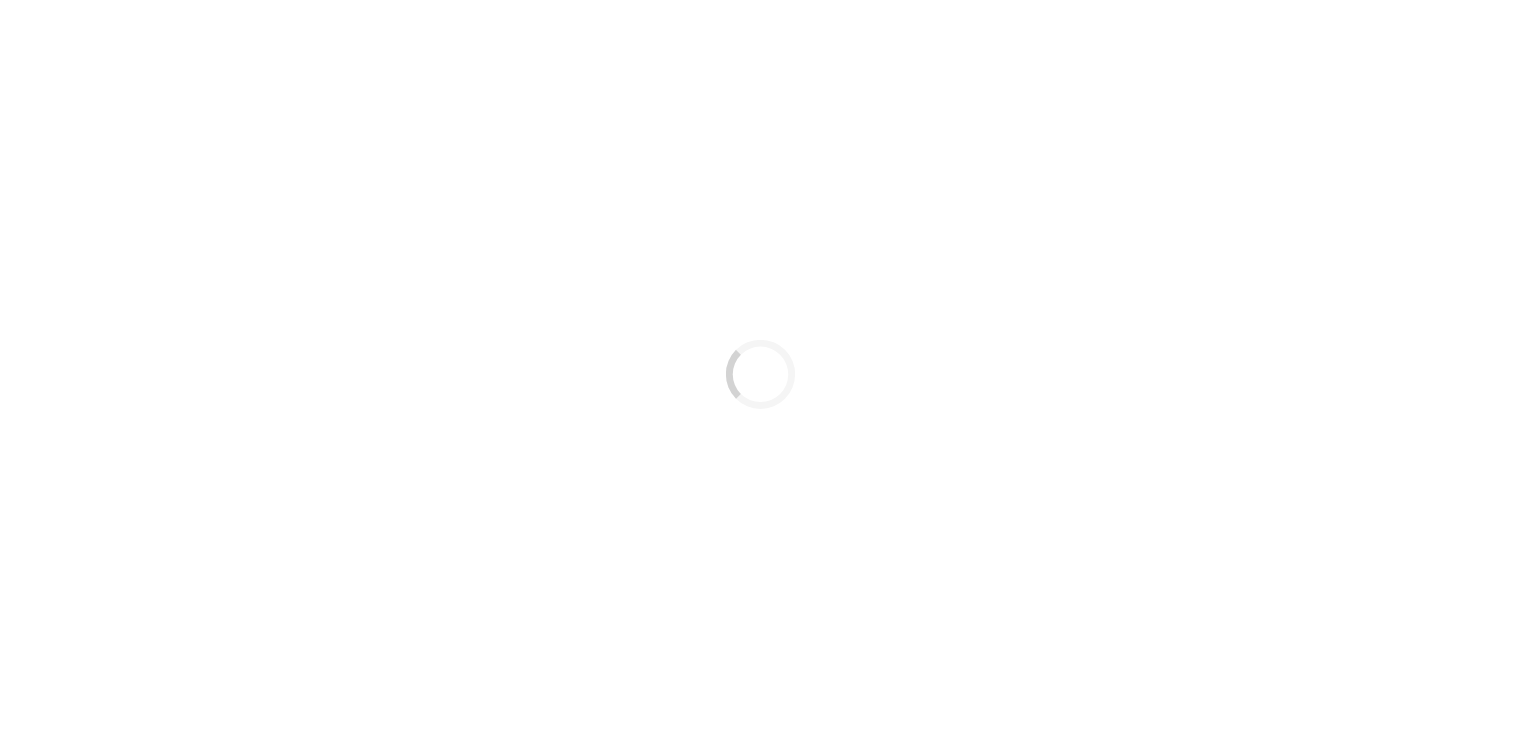 scroll, scrollTop: 0, scrollLeft: 0, axis: both 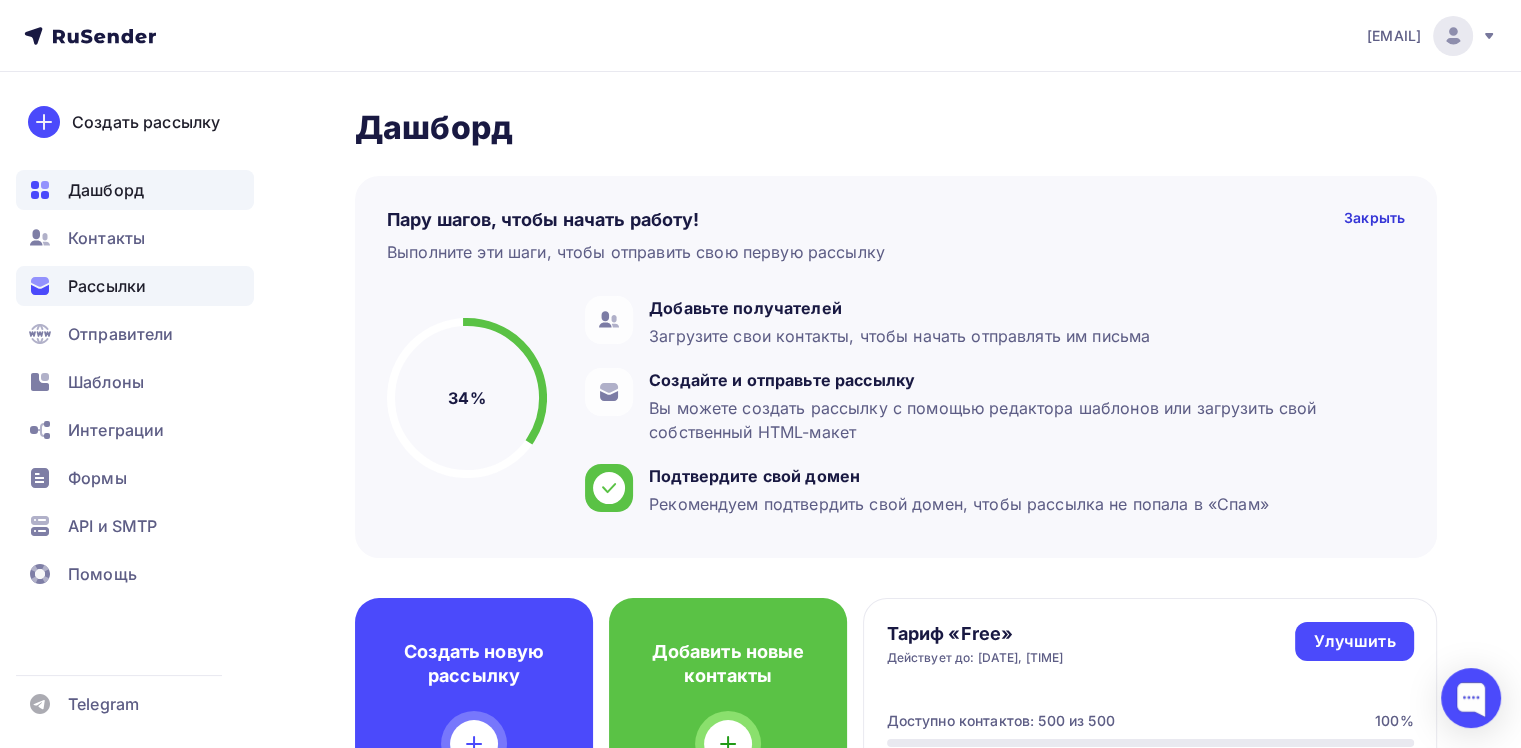 click on "Рассылки" at bounding box center [135, 286] 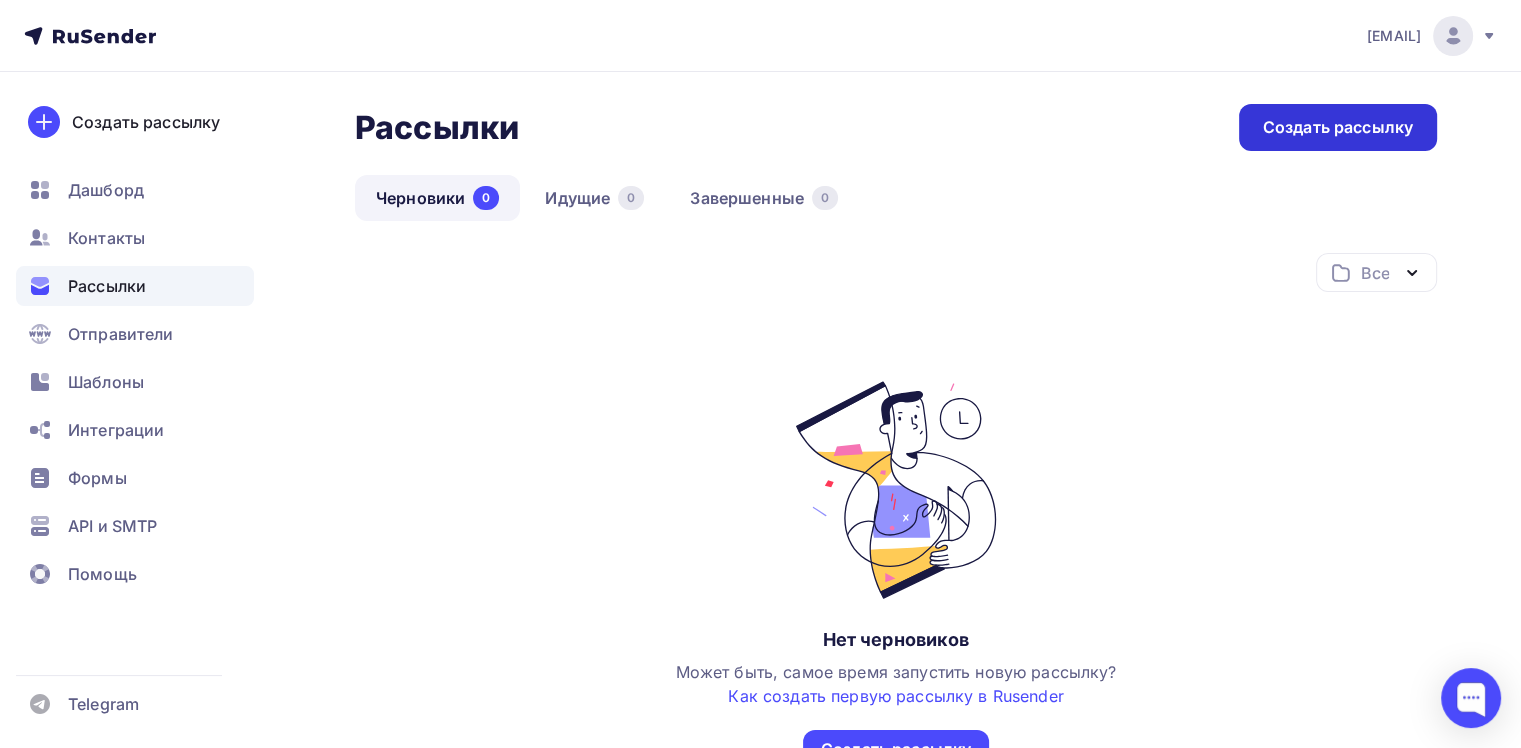 click on "Создать рассылку" at bounding box center [1338, 127] 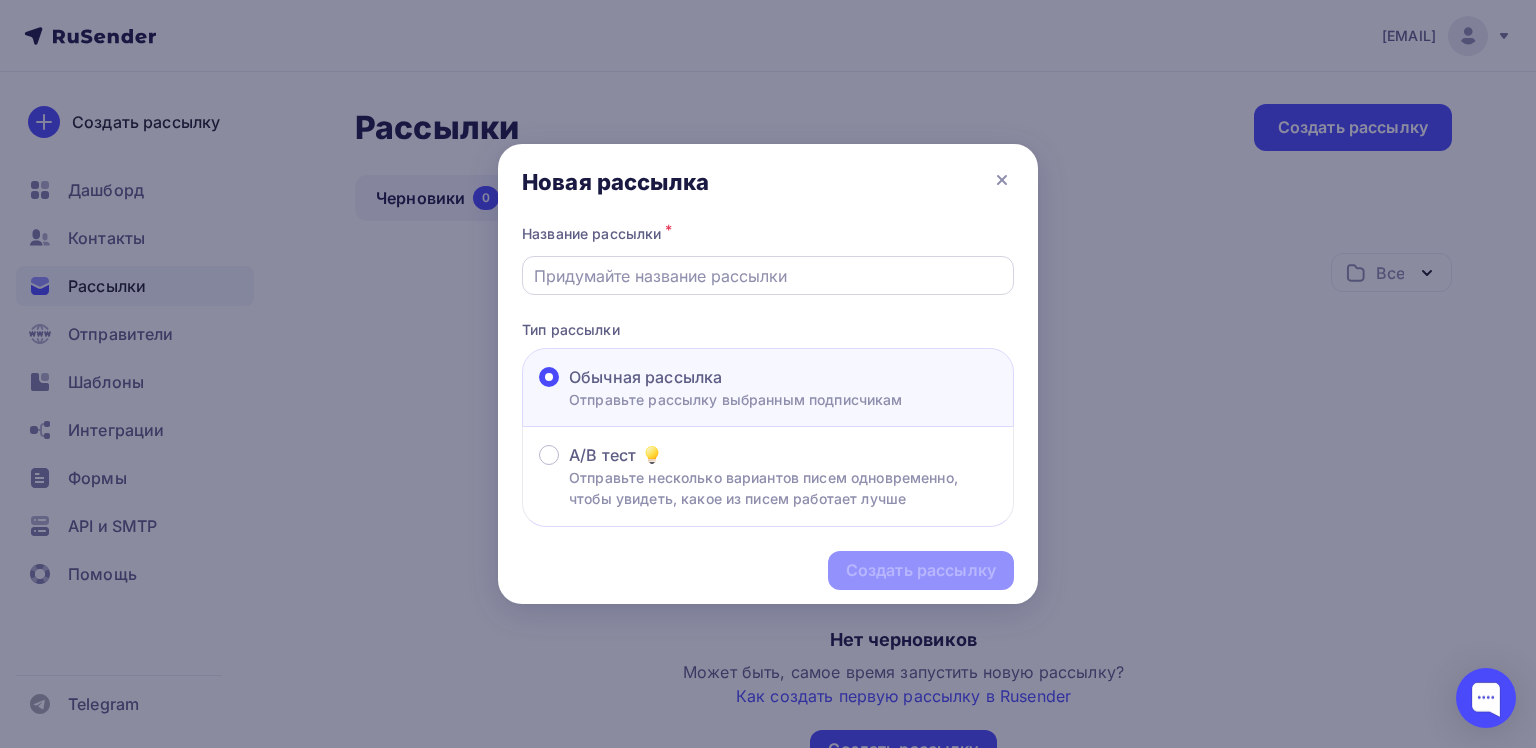 click at bounding box center (768, 276) 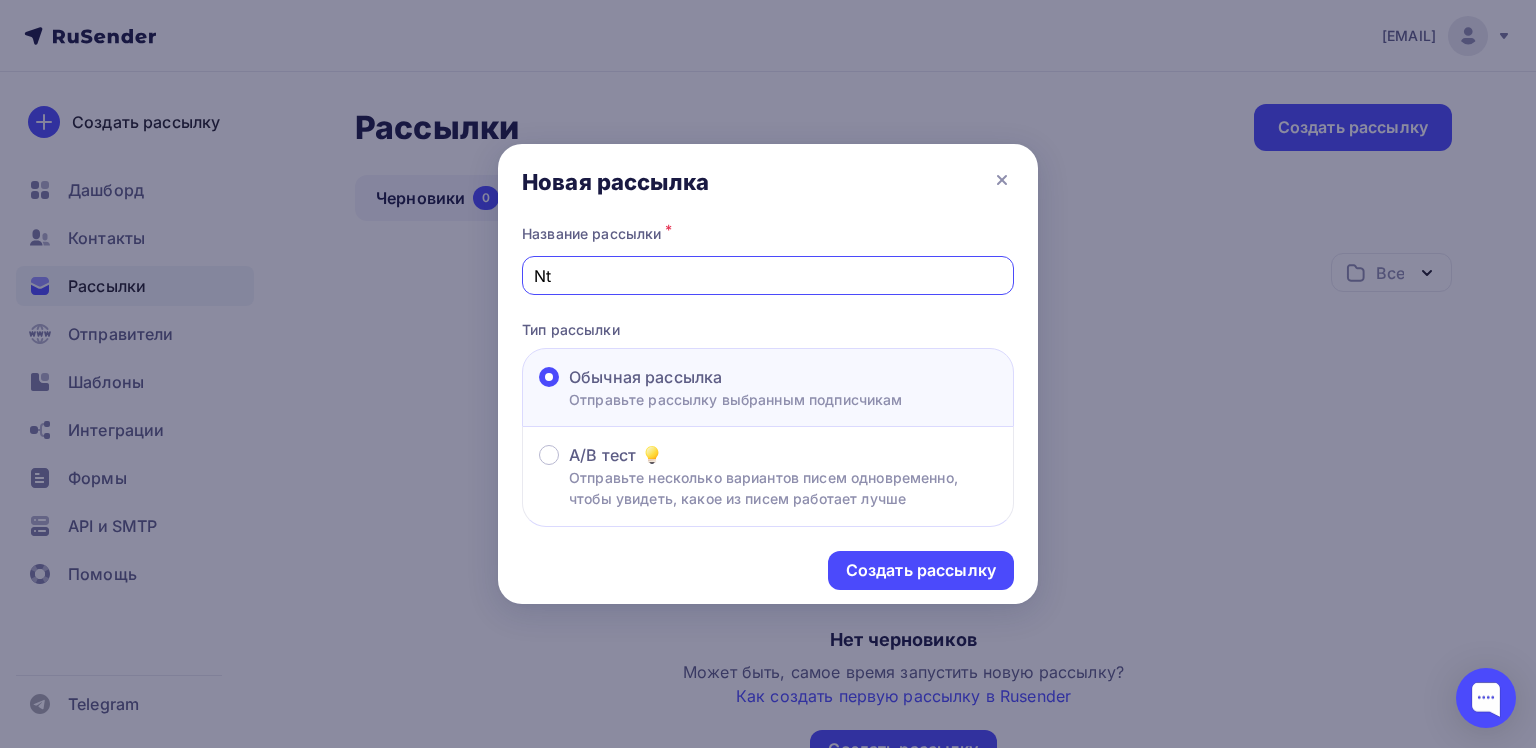 type on "N" 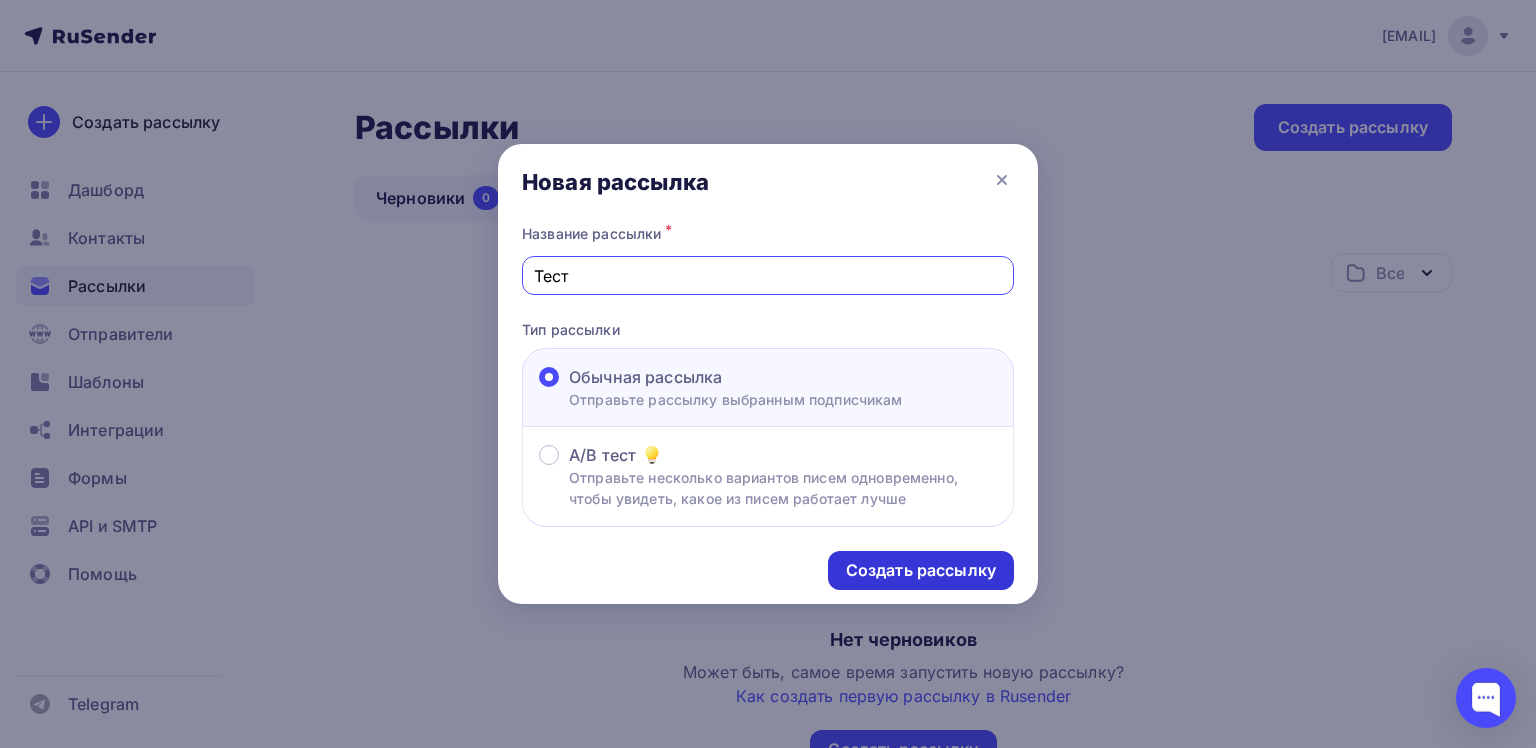 type on "Тест" 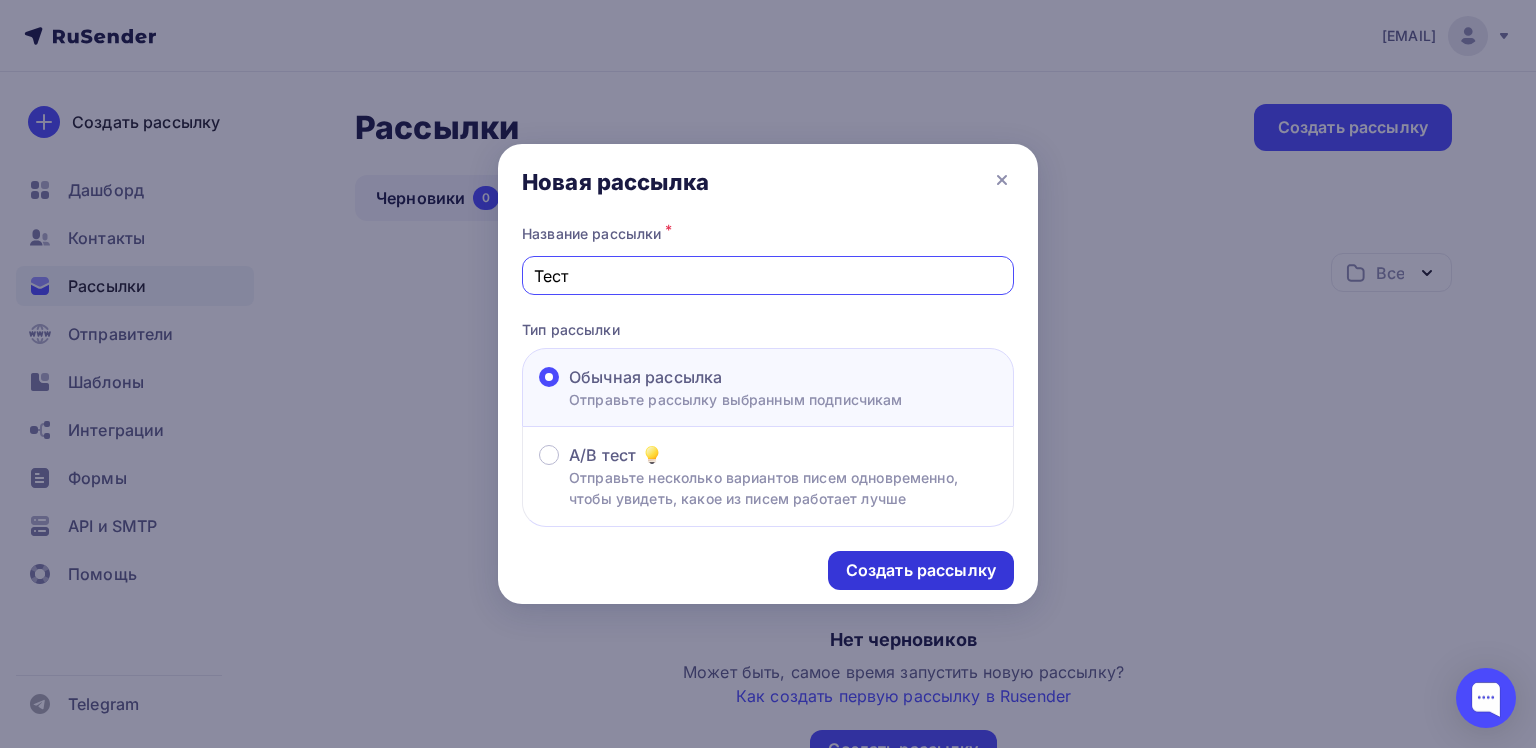 click on "Создать рассылку" at bounding box center (921, 570) 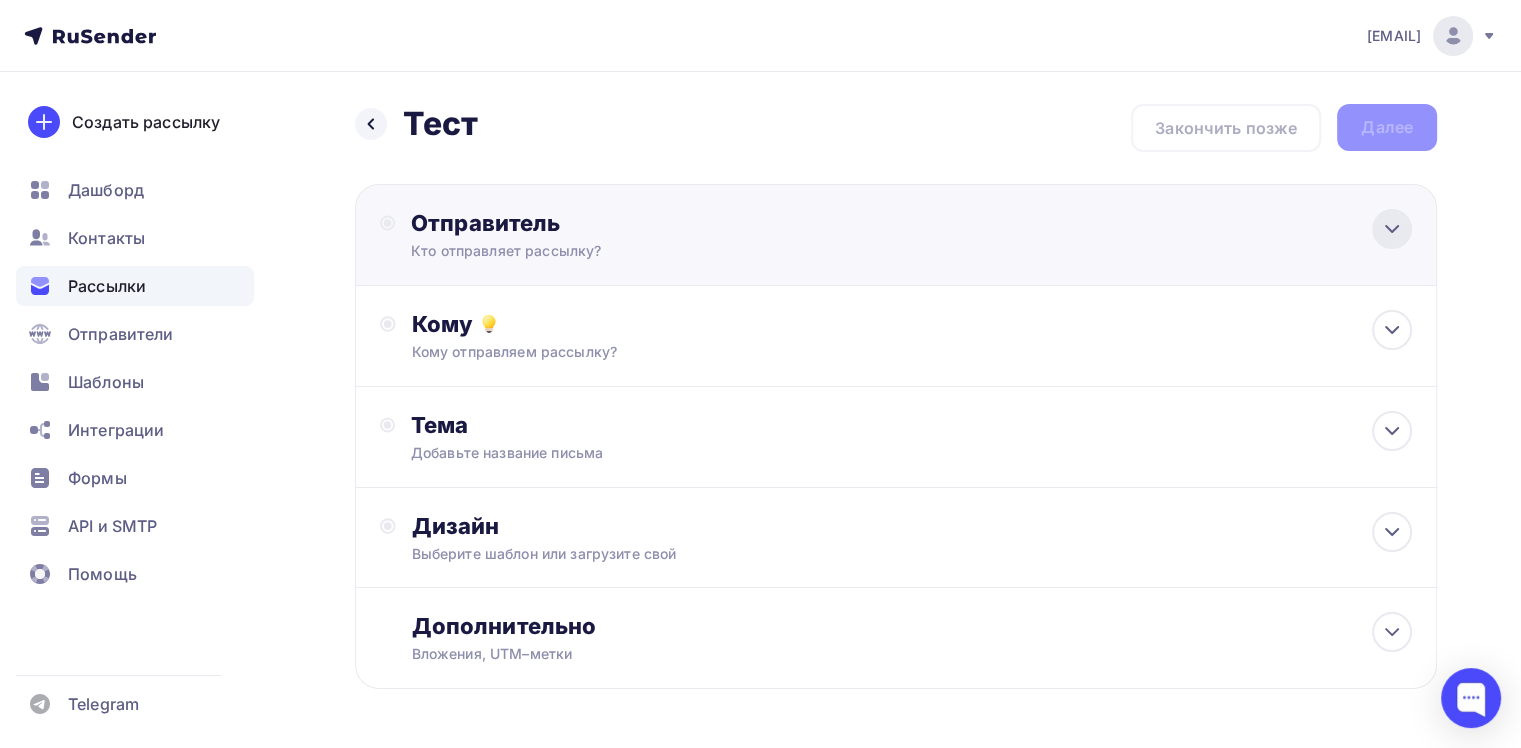 click 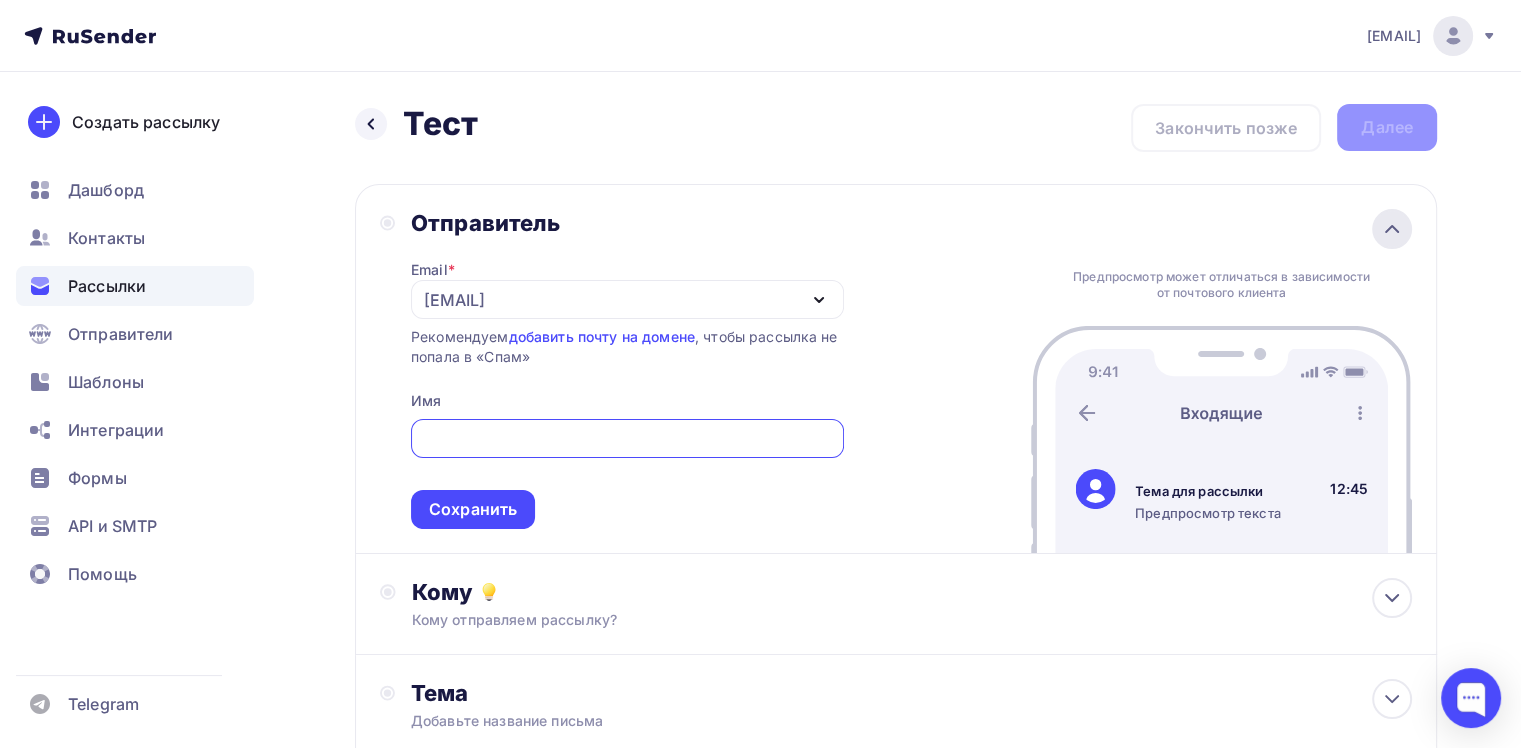 scroll, scrollTop: 0, scrollLeft: 0, axis: both 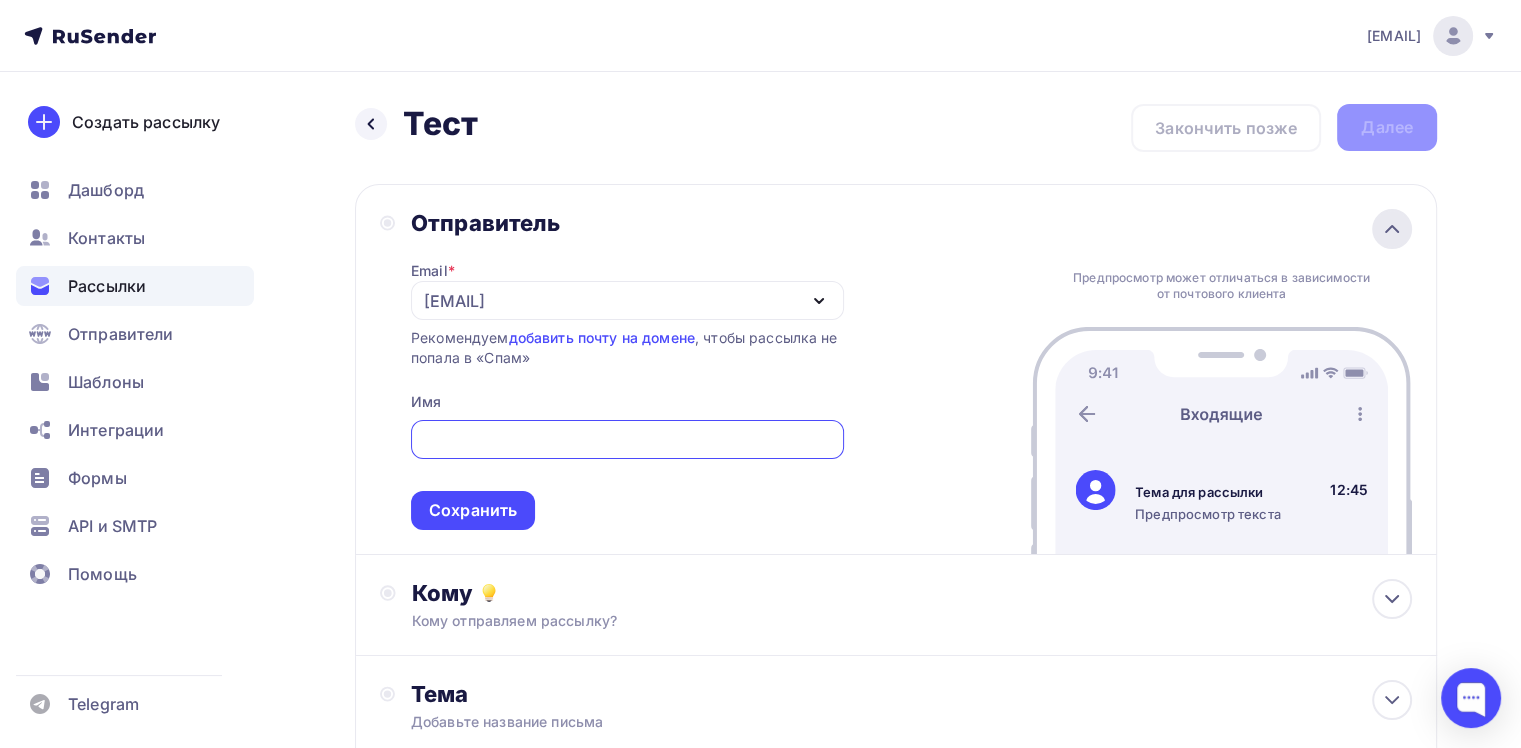 click 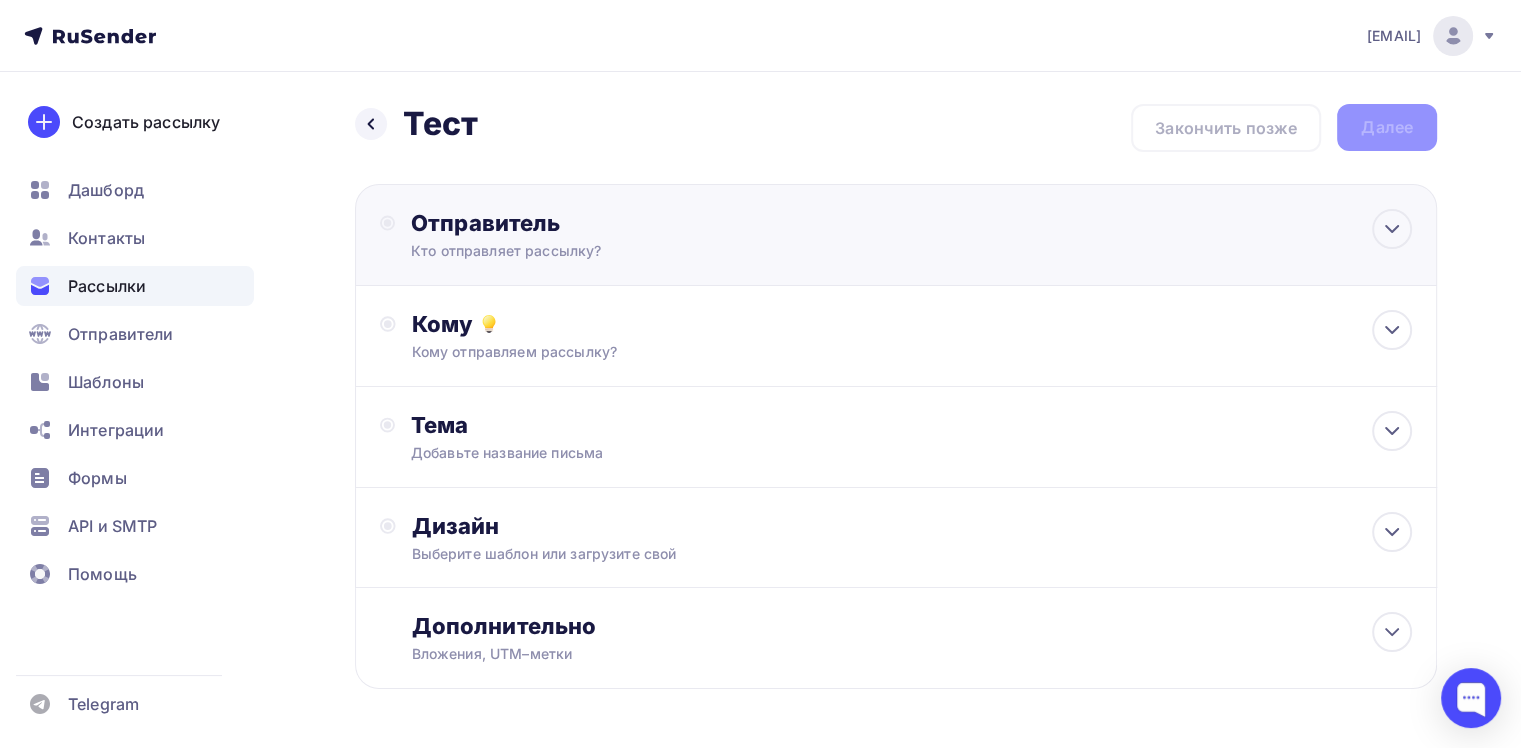click on "Кто отправляет рассылку?" at bounding box center (606, 251) 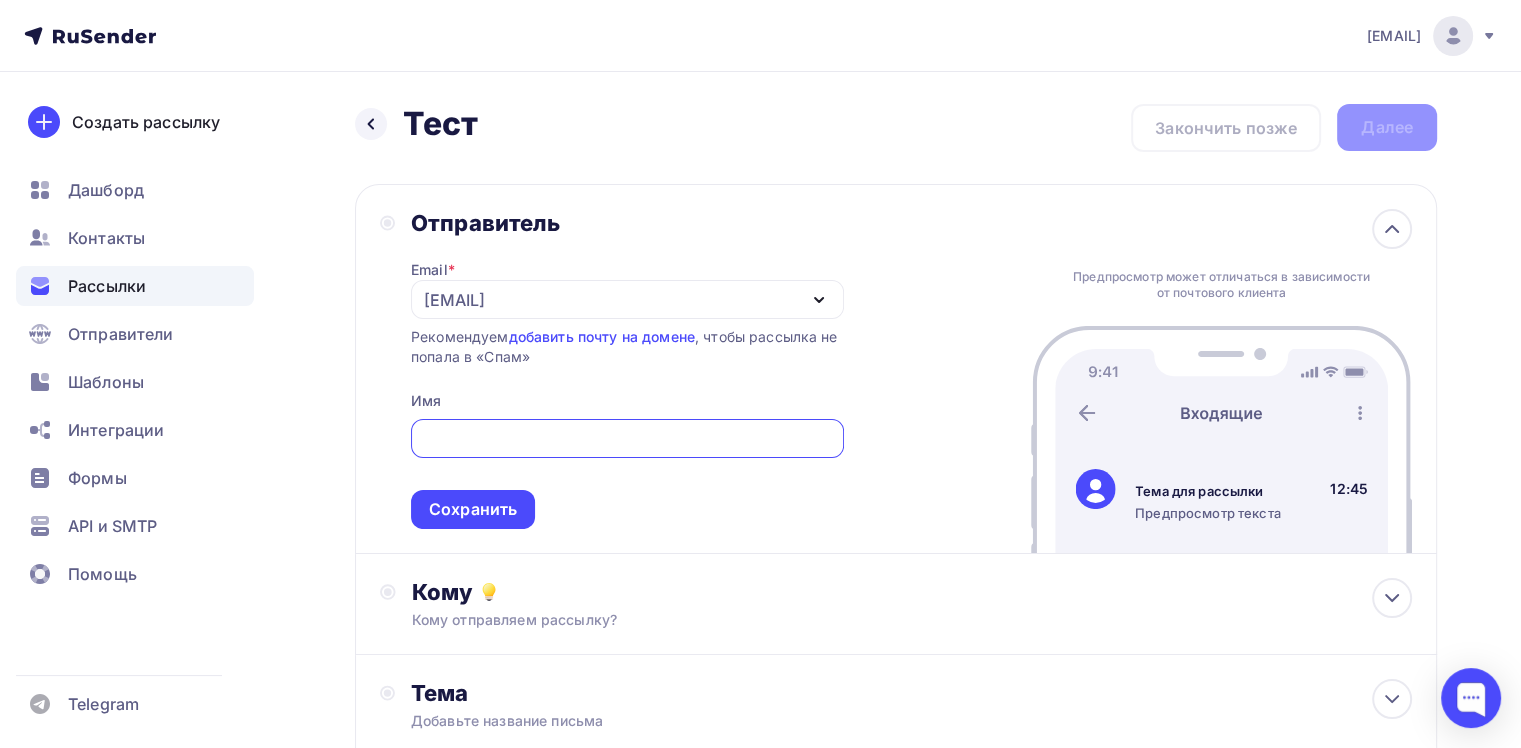 scroll, scrollTop: 0, scrollLeft: 0, axis: both 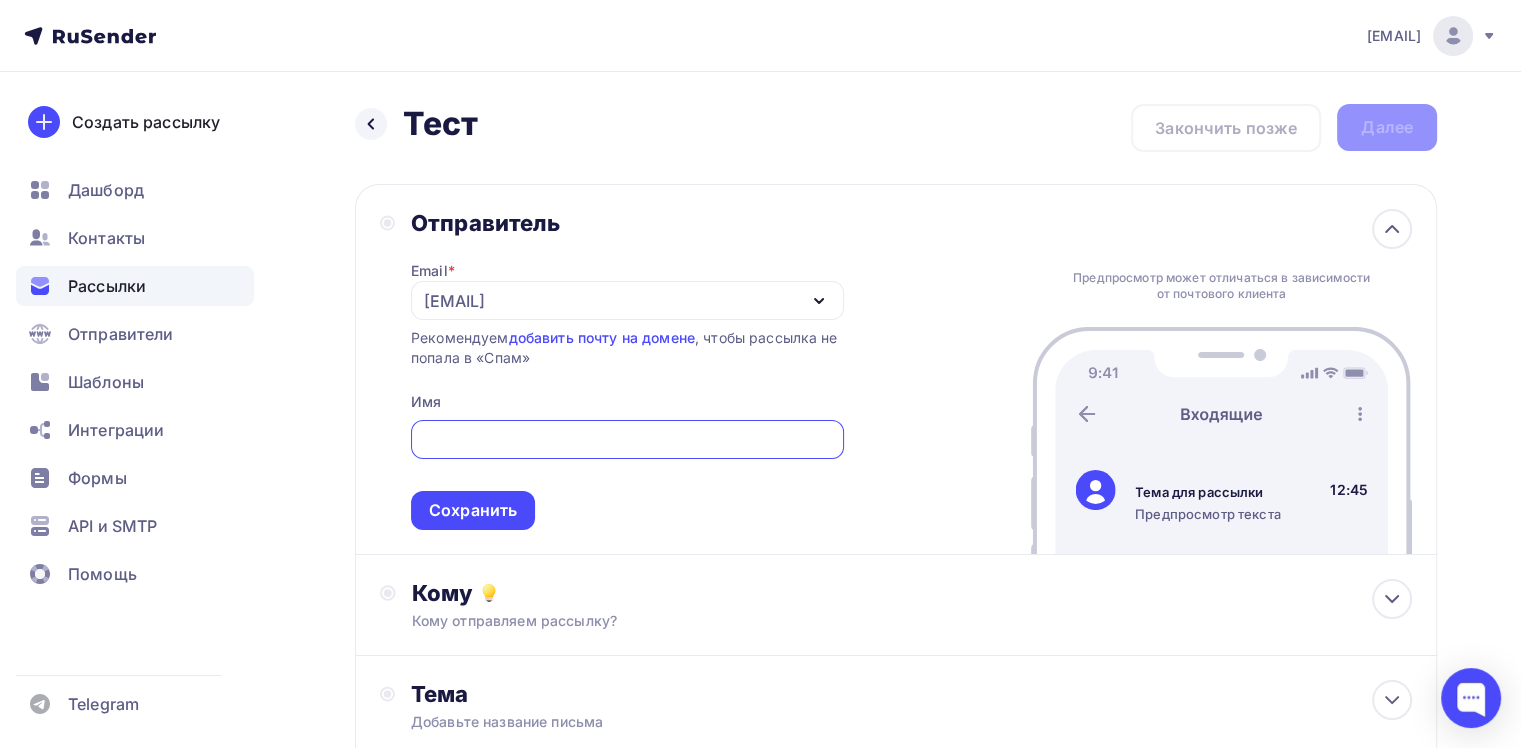 click on "Назад
Тест
Тест
Закончить позже
Далее
Отправитель
Email  *
[EMAIL]
[EMAIL]           [EMAIL]               Добавить отправителя
Рекомендуем  добавить почту на домене , чтобы рассылка не попала в «Спам»
Имя                 Сохранить
Предпросмотр может отличаться  в зависимости от почтового клиента
Тема для рассылки
Предпросмотр текста
12:45" at bounding box center (760, 579) 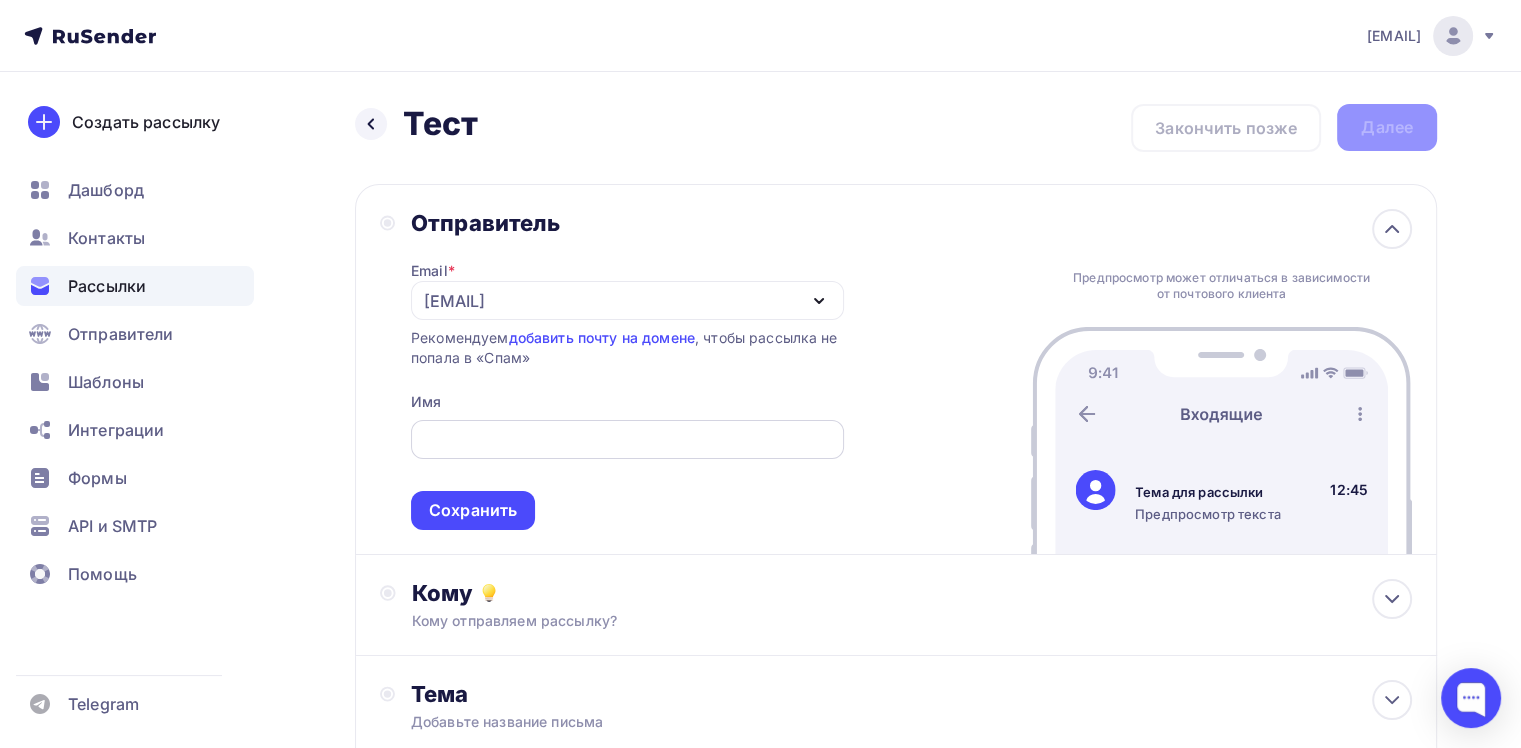 click at bounding box center (627, 440) 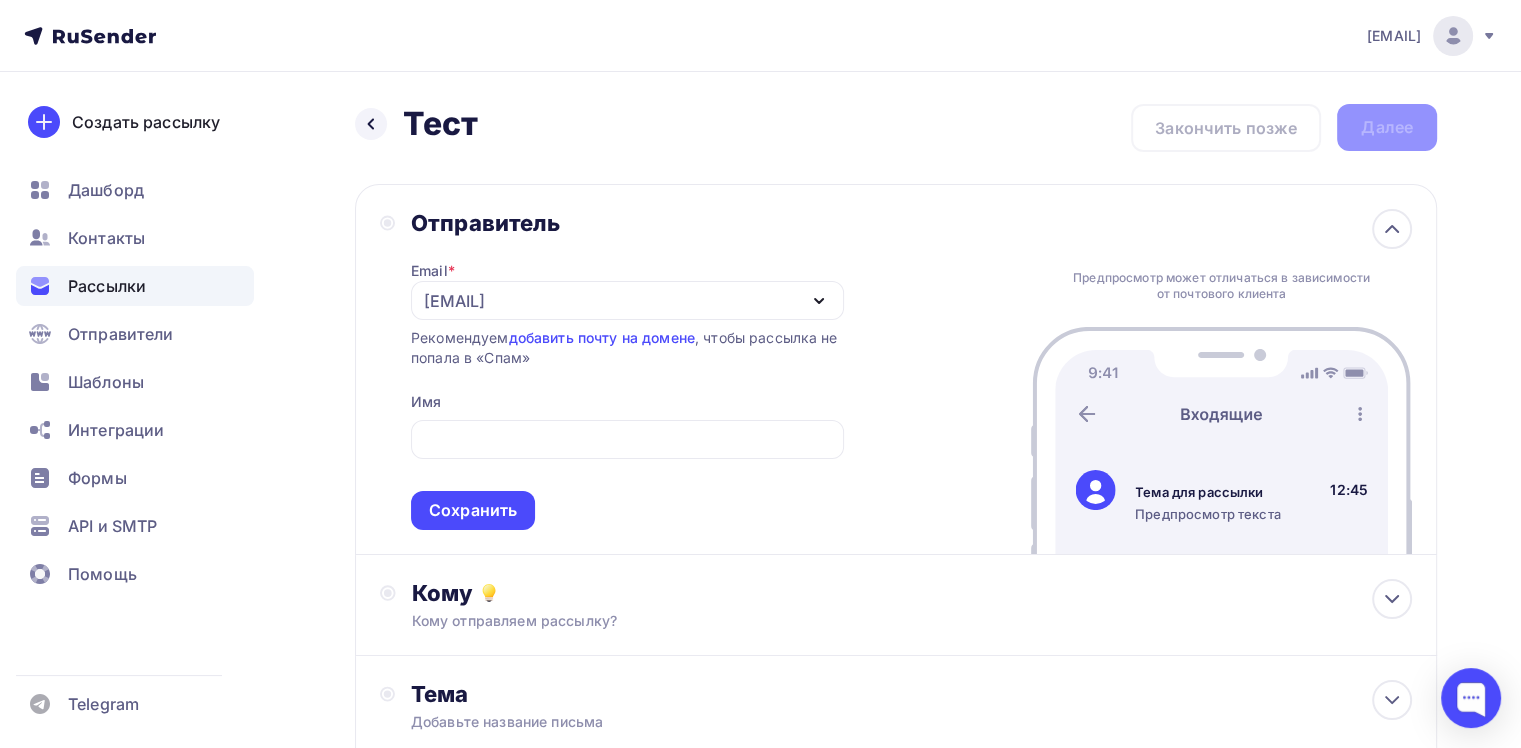 click on "Сохранить" at bounding box center (627, 471) 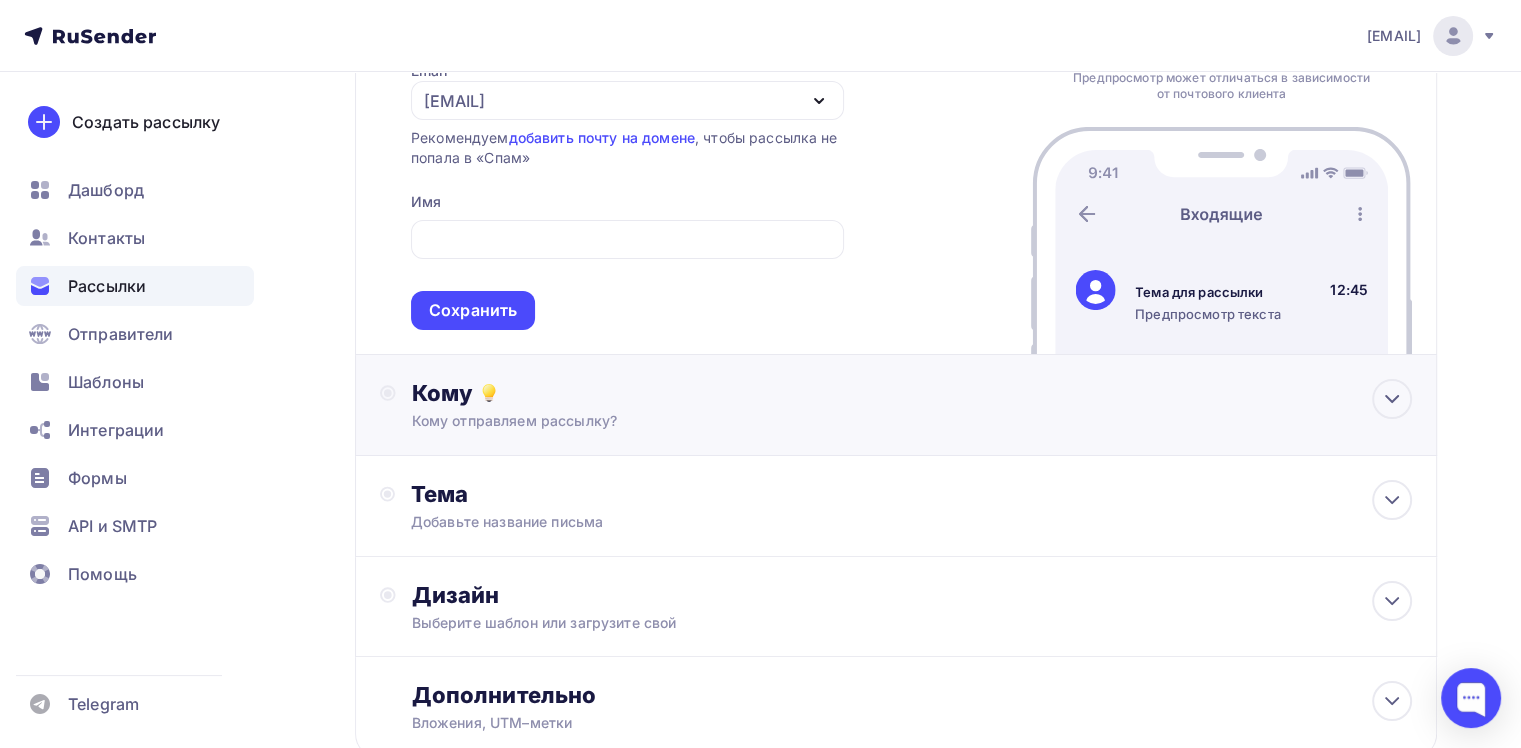 click on "Кому отправляем рассылку?" at bounding box center (862, 421) 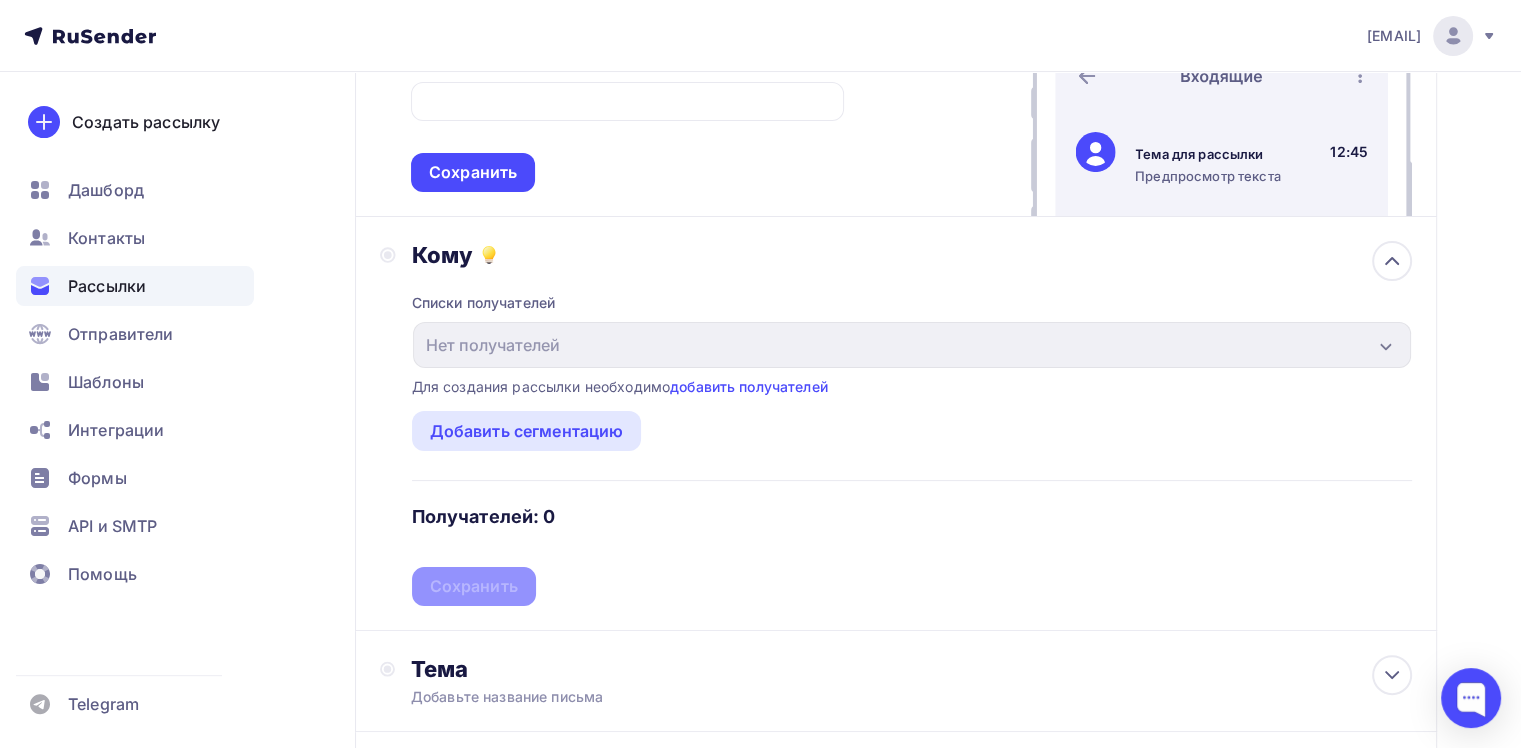 scroll, scrollTop: 400, scrollLeft: 0, axis: vertical 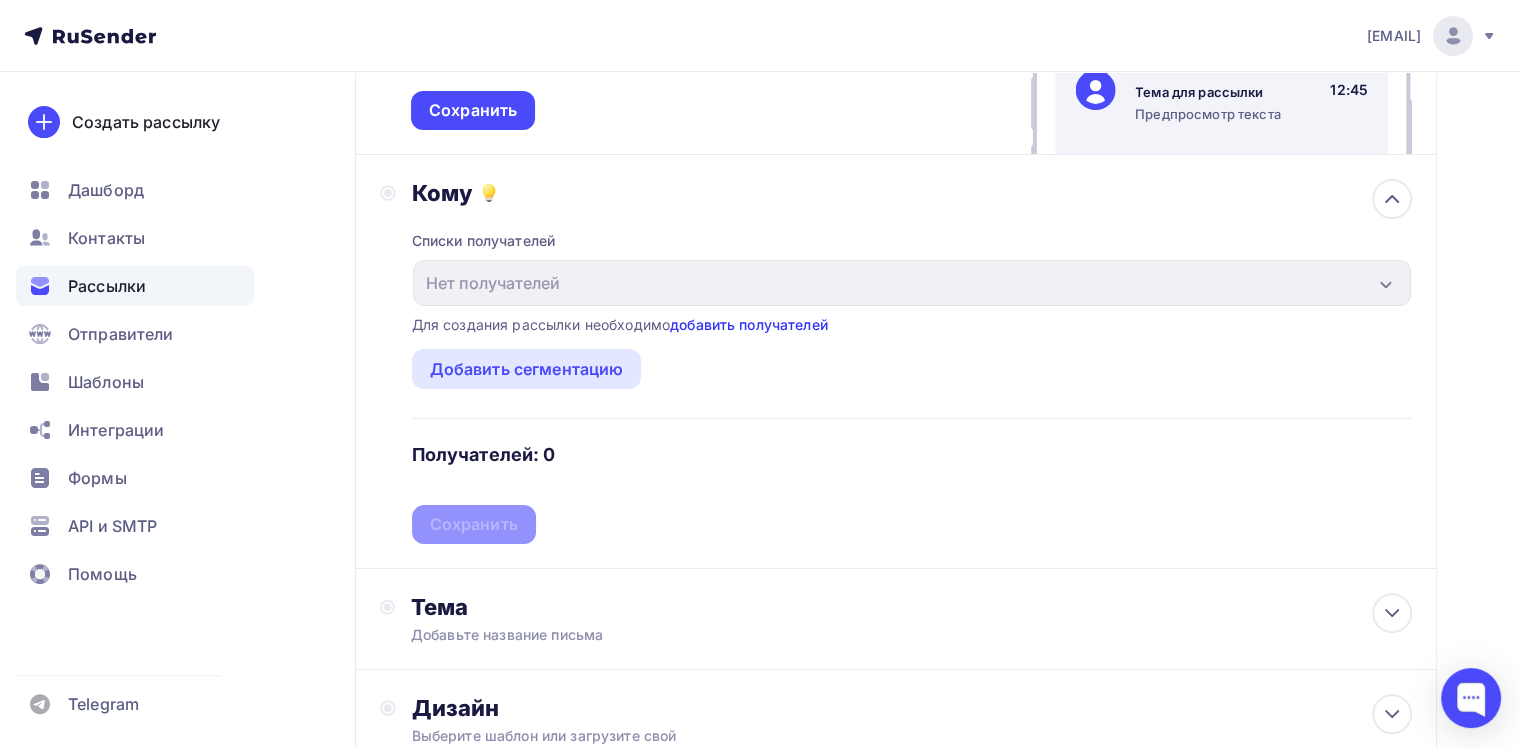 click on "добавить получателей" at bounding box center (749, 324) 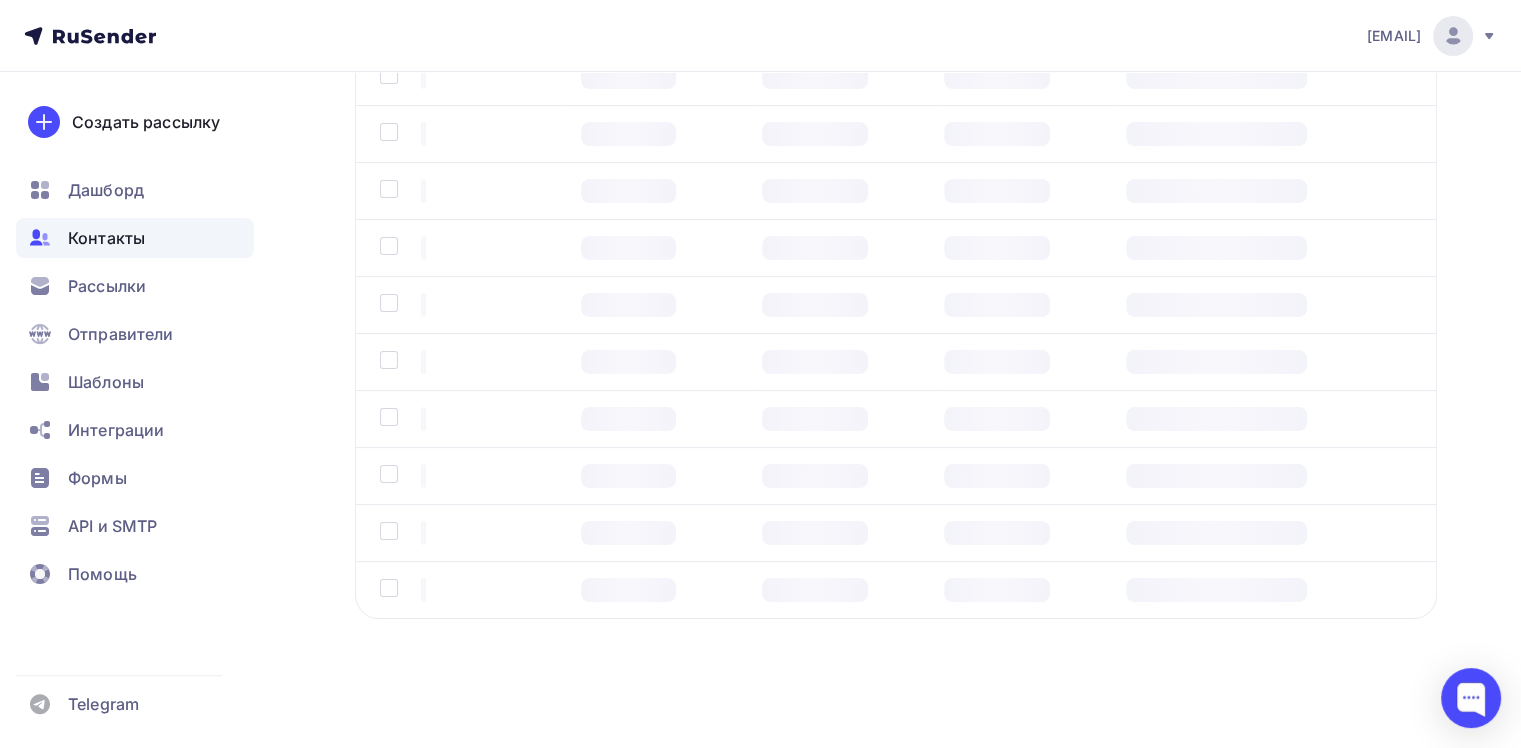 scroll, scrollTop: 0, scrollLeft: 0, axis: both 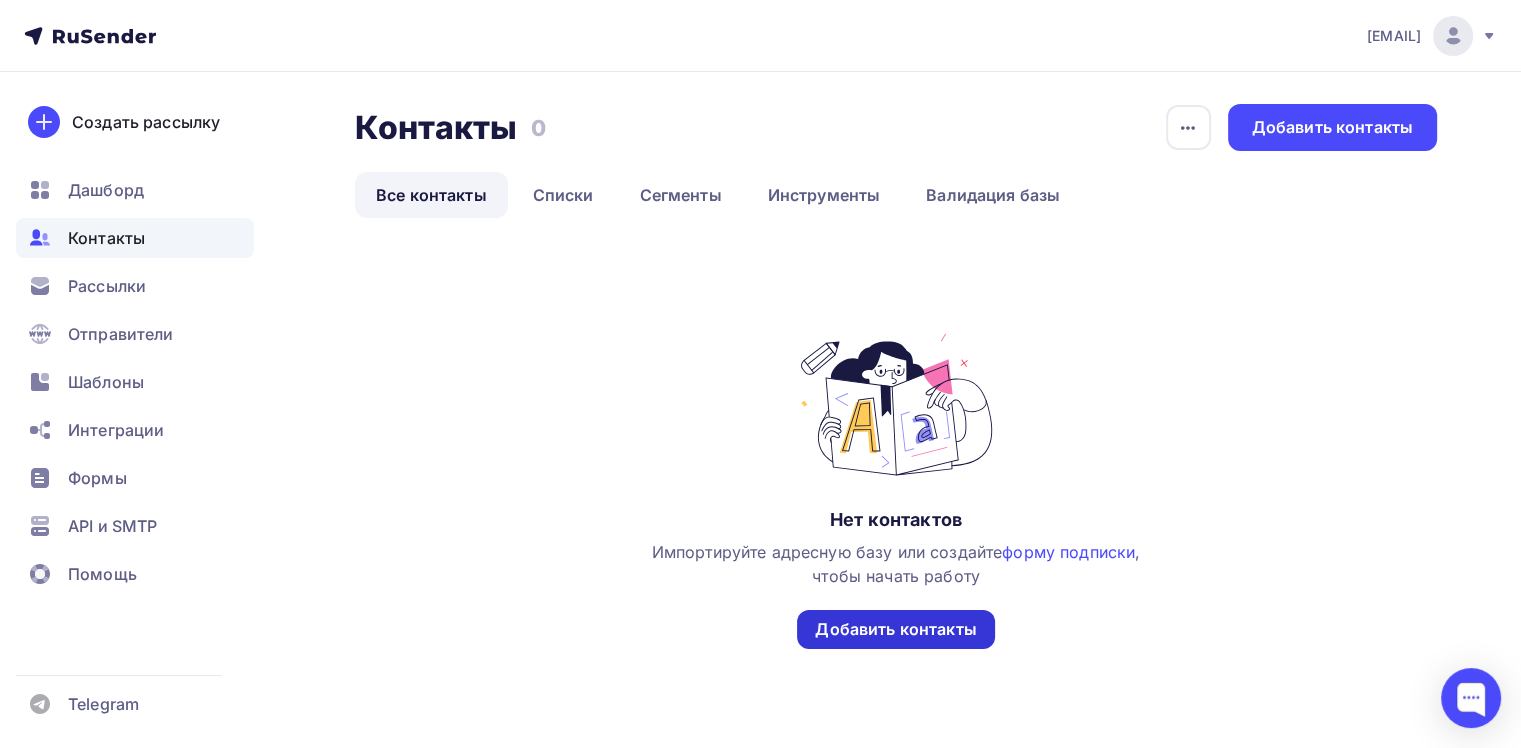 click on "Добавить контакты" at bounding box center (895, 629) 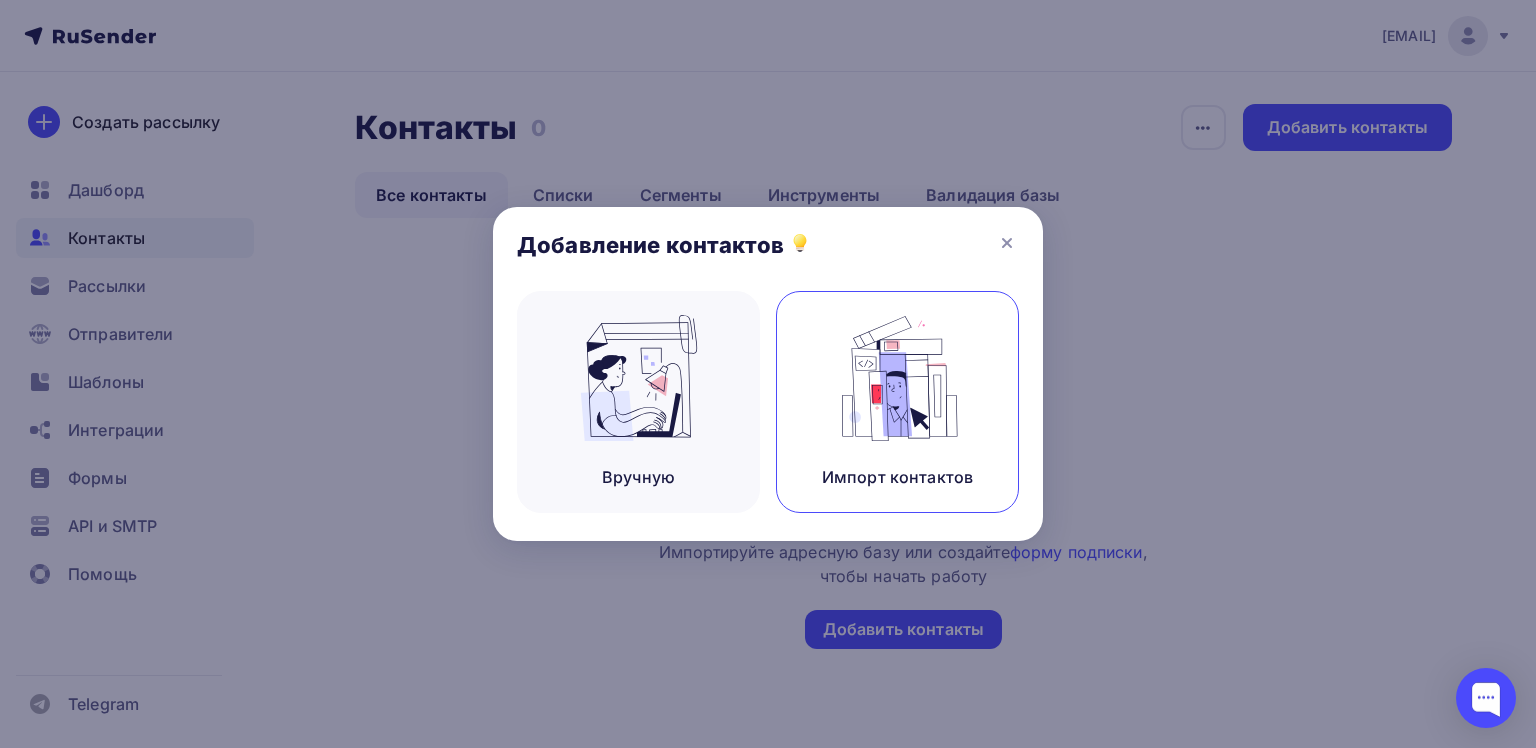 click at bounding box center [898, 378] 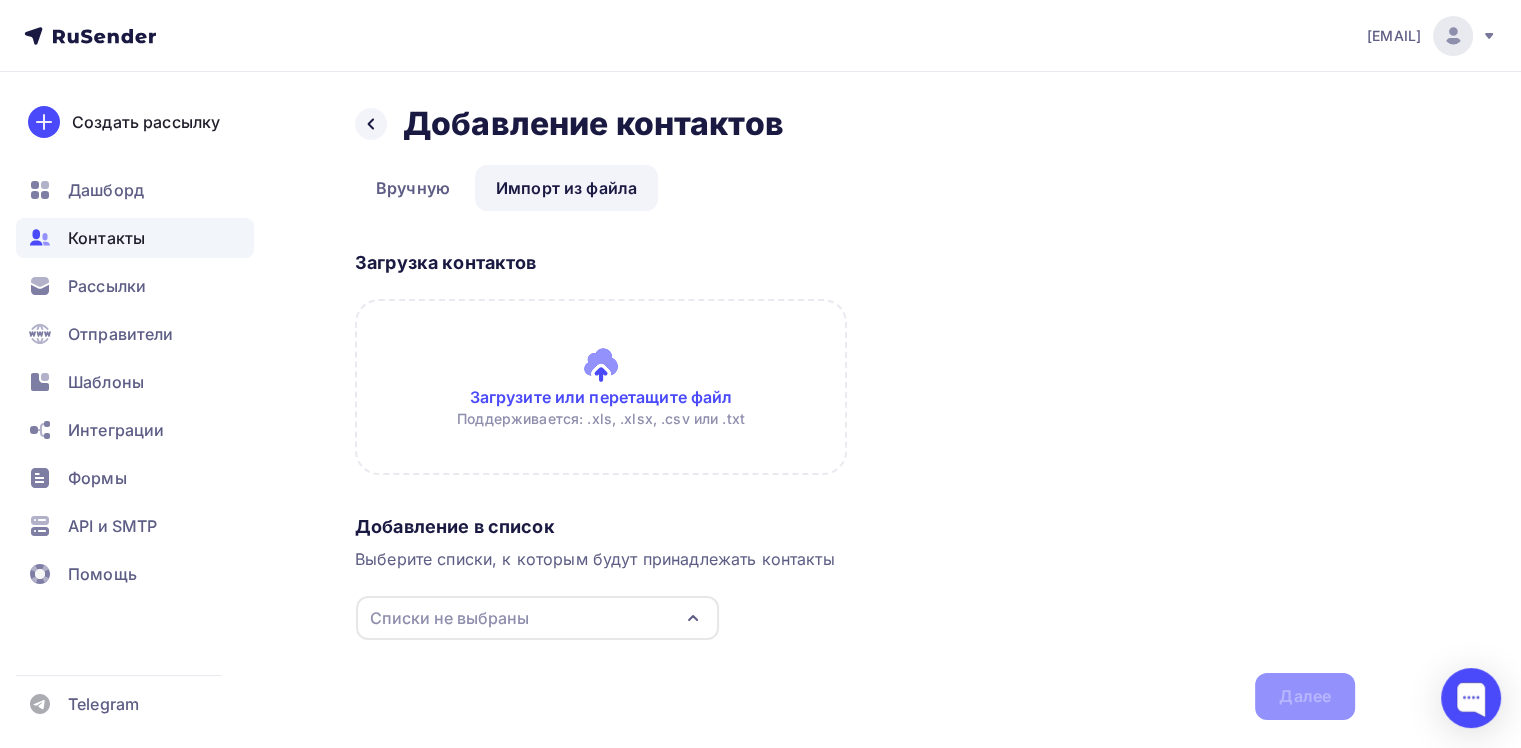 scroll, scrollTop: 51, scrollLeft: 0, axis: vertical 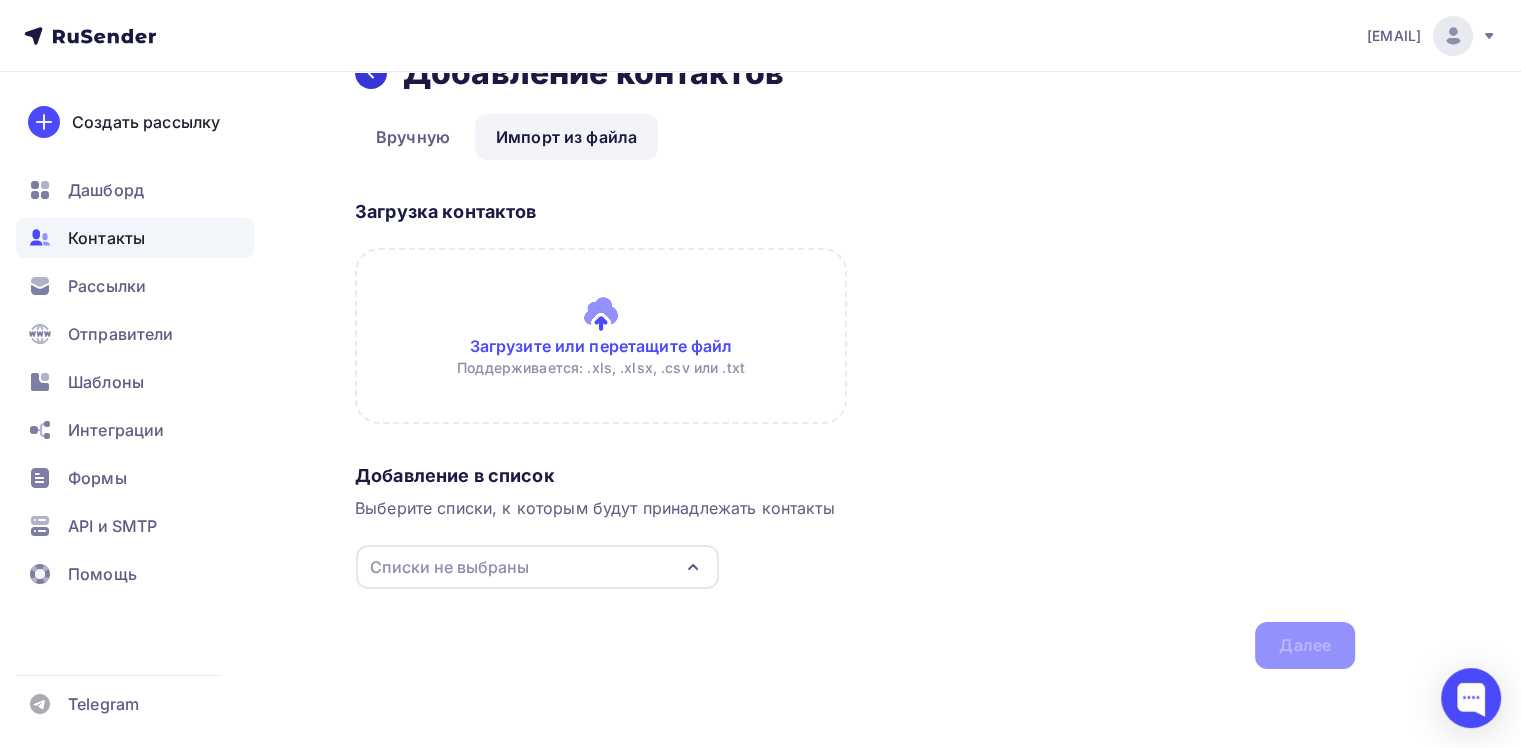click 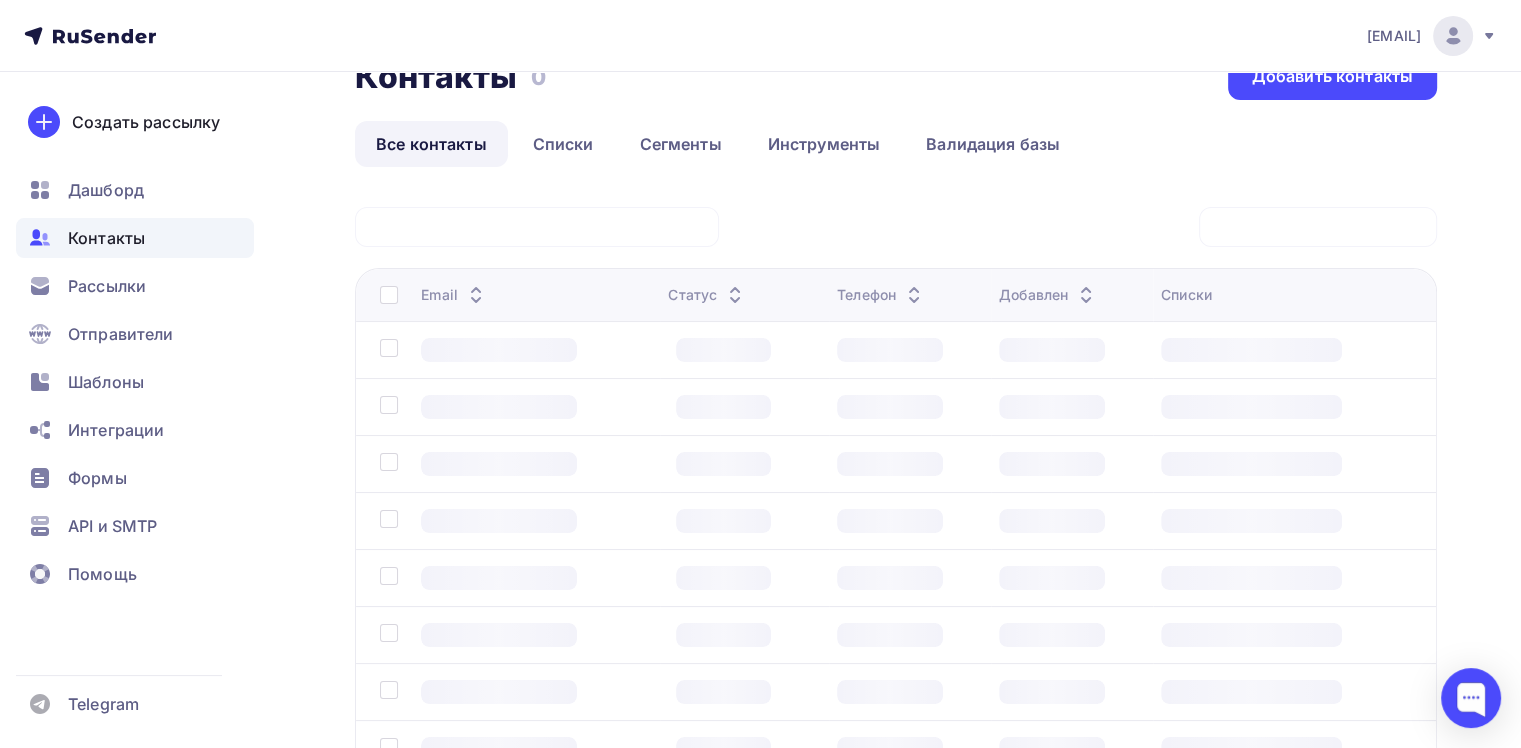 scroll, scrollTop: 0, scrollLeft: 0, axis: both 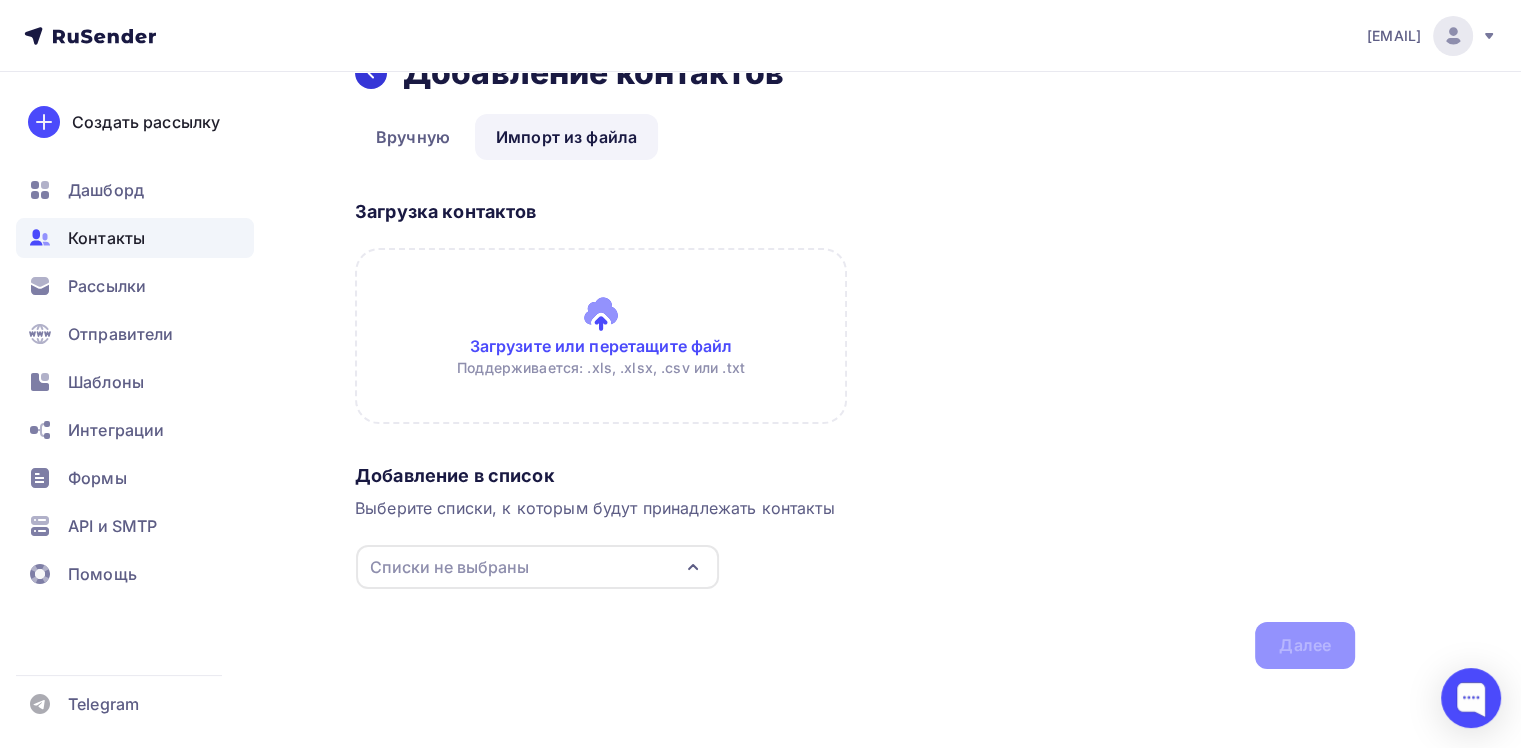 click 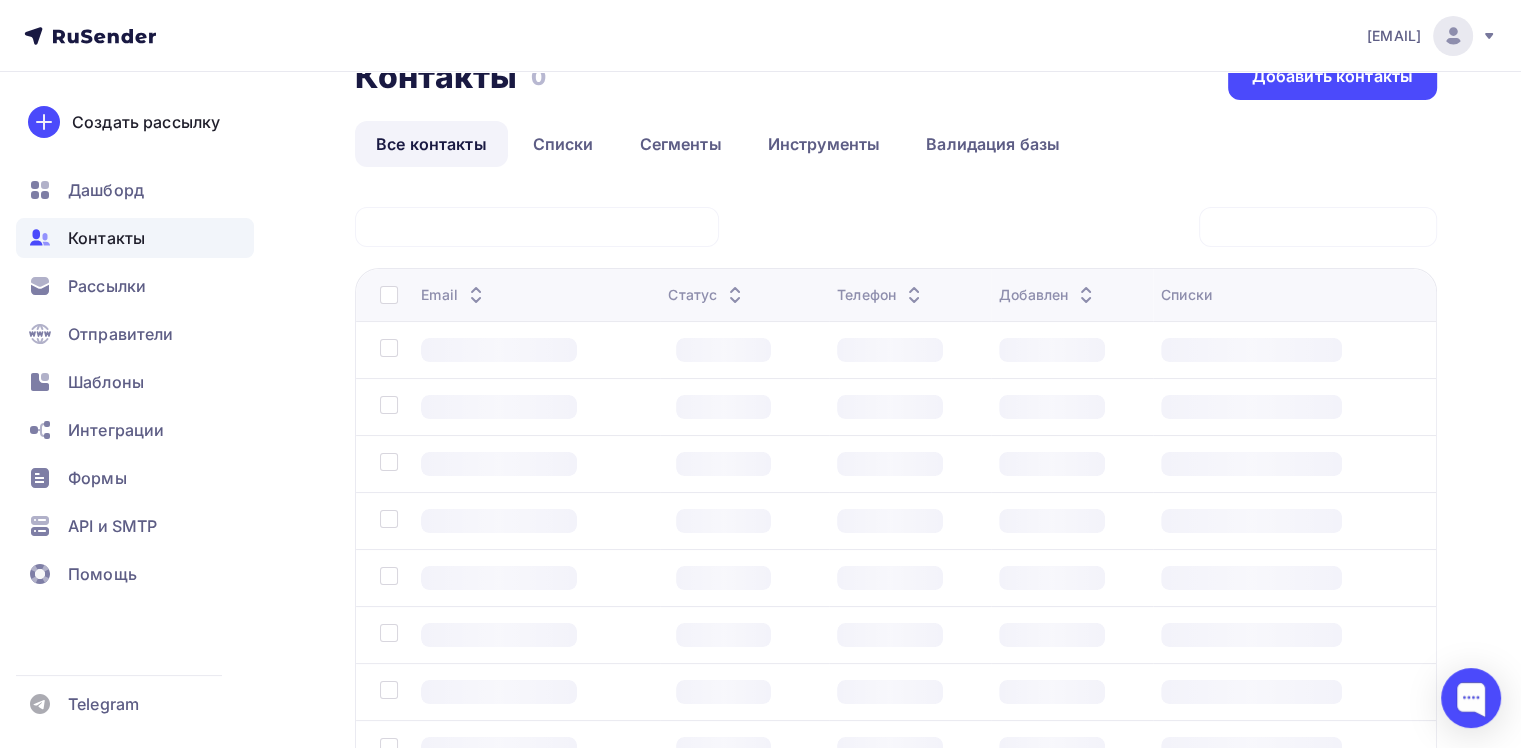 scroll, scrollTop: 0, scrollLeft: 0, axis: both 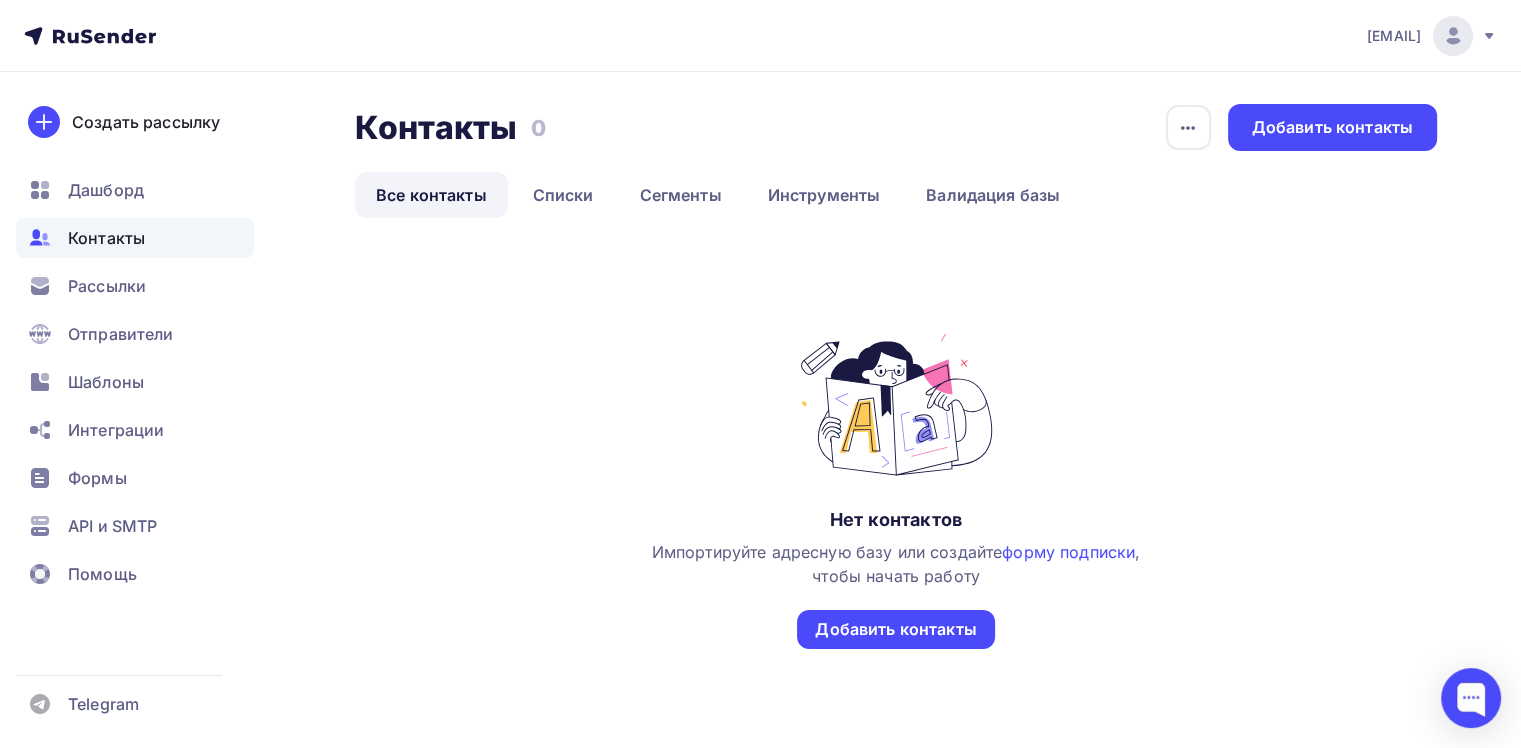 click on "Контакты" at bounding box center (135, 238) 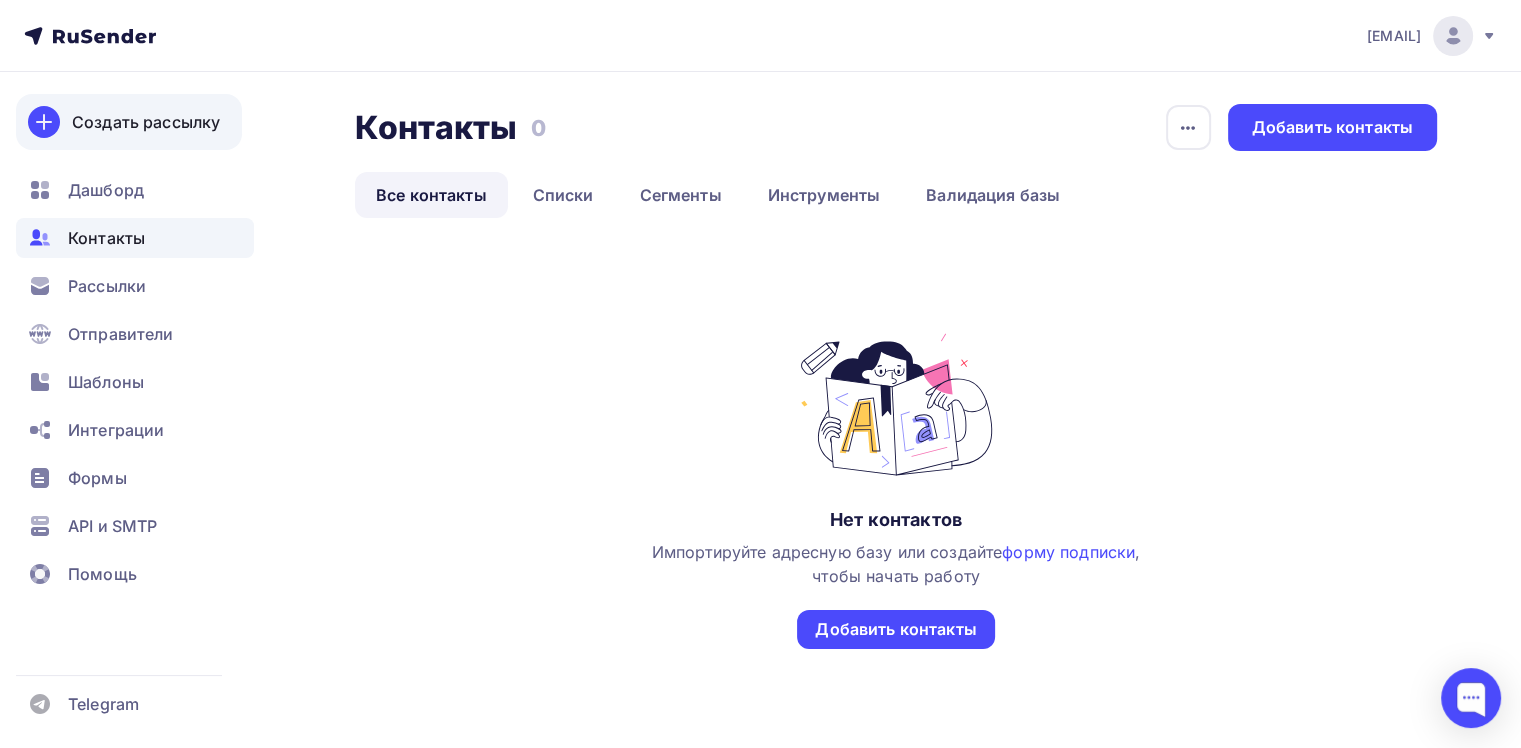 click on "Создать рассылку" at bounding box center (146, 122) 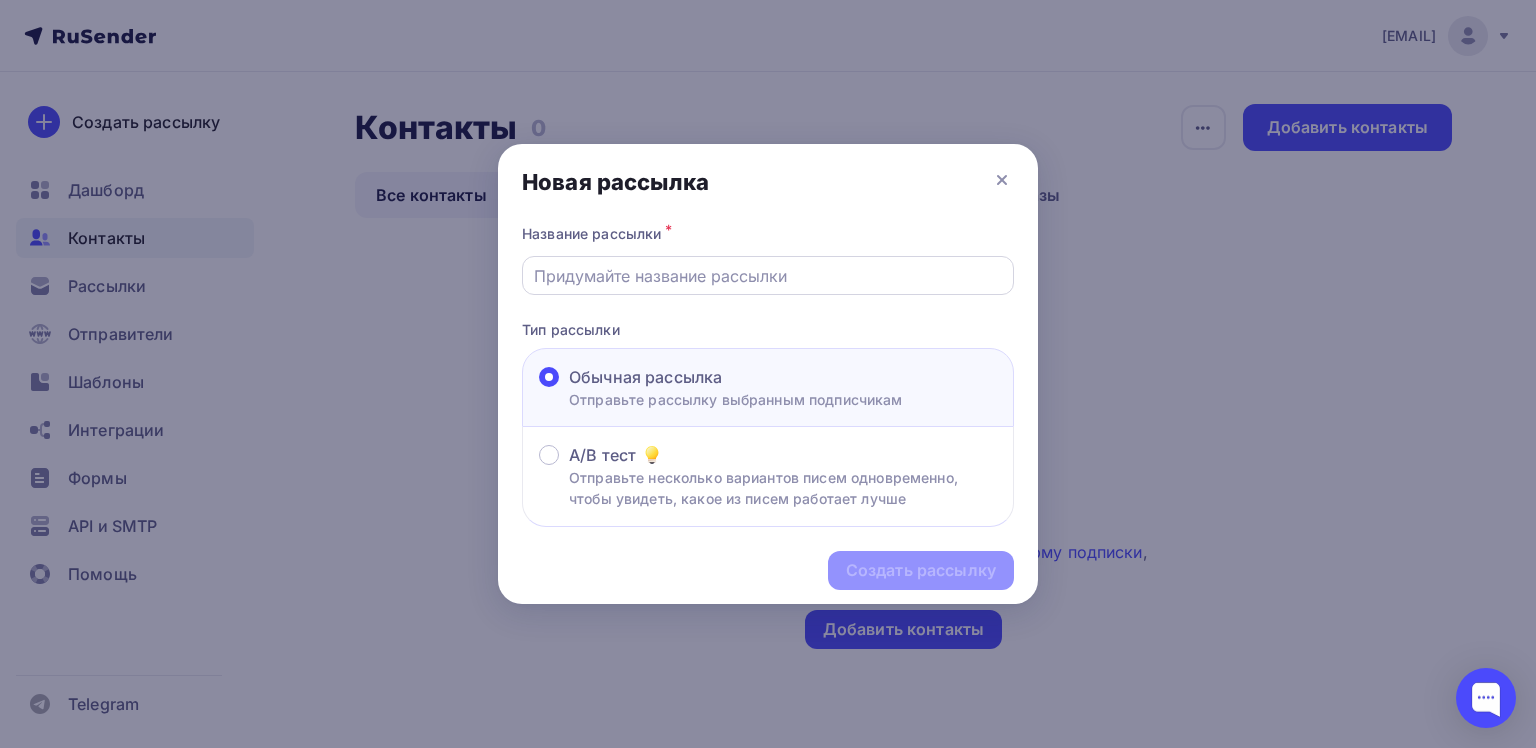 click at bounding box center (768, 275) 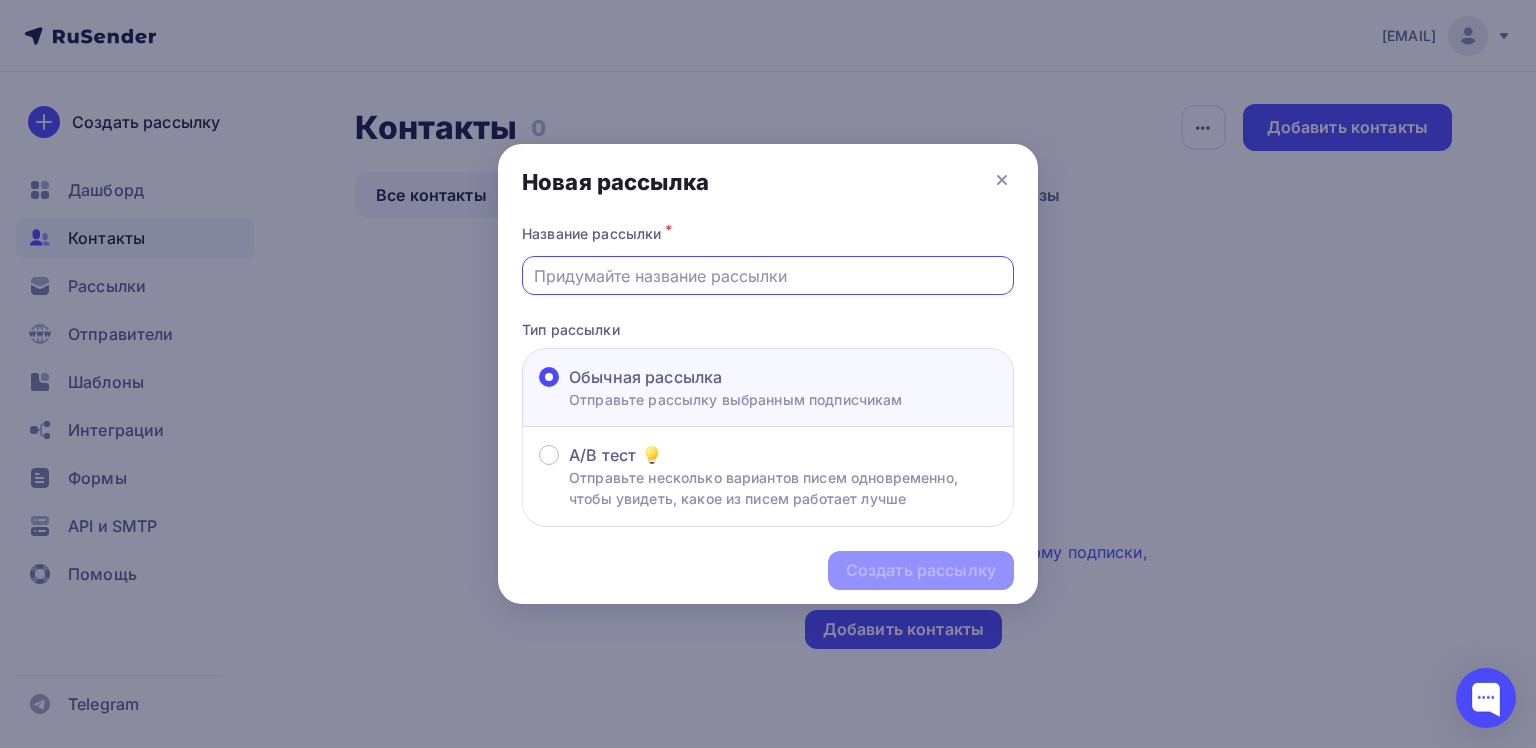 click at bounding box center [768, 374] 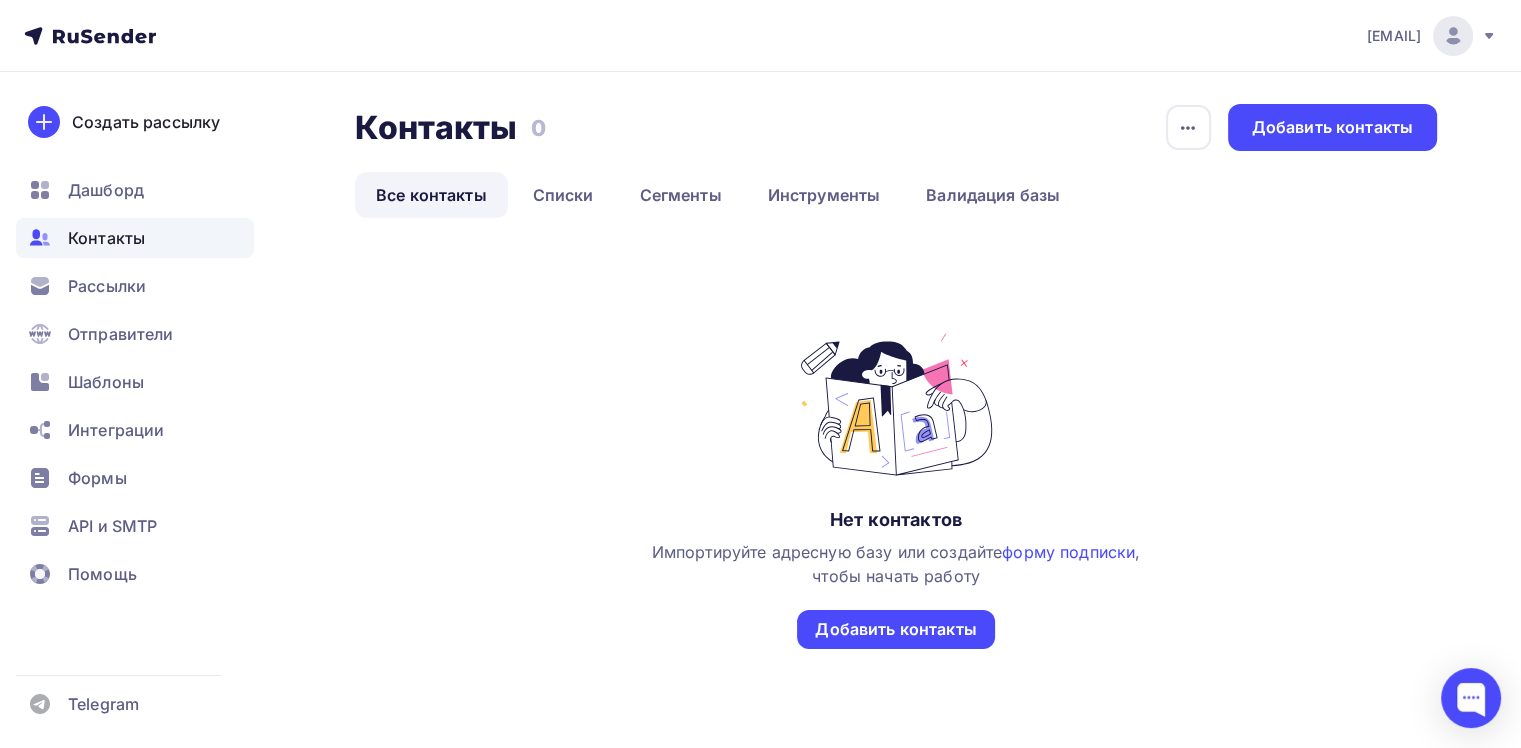 click on "Рассылки" at bounding box center (135, 286) 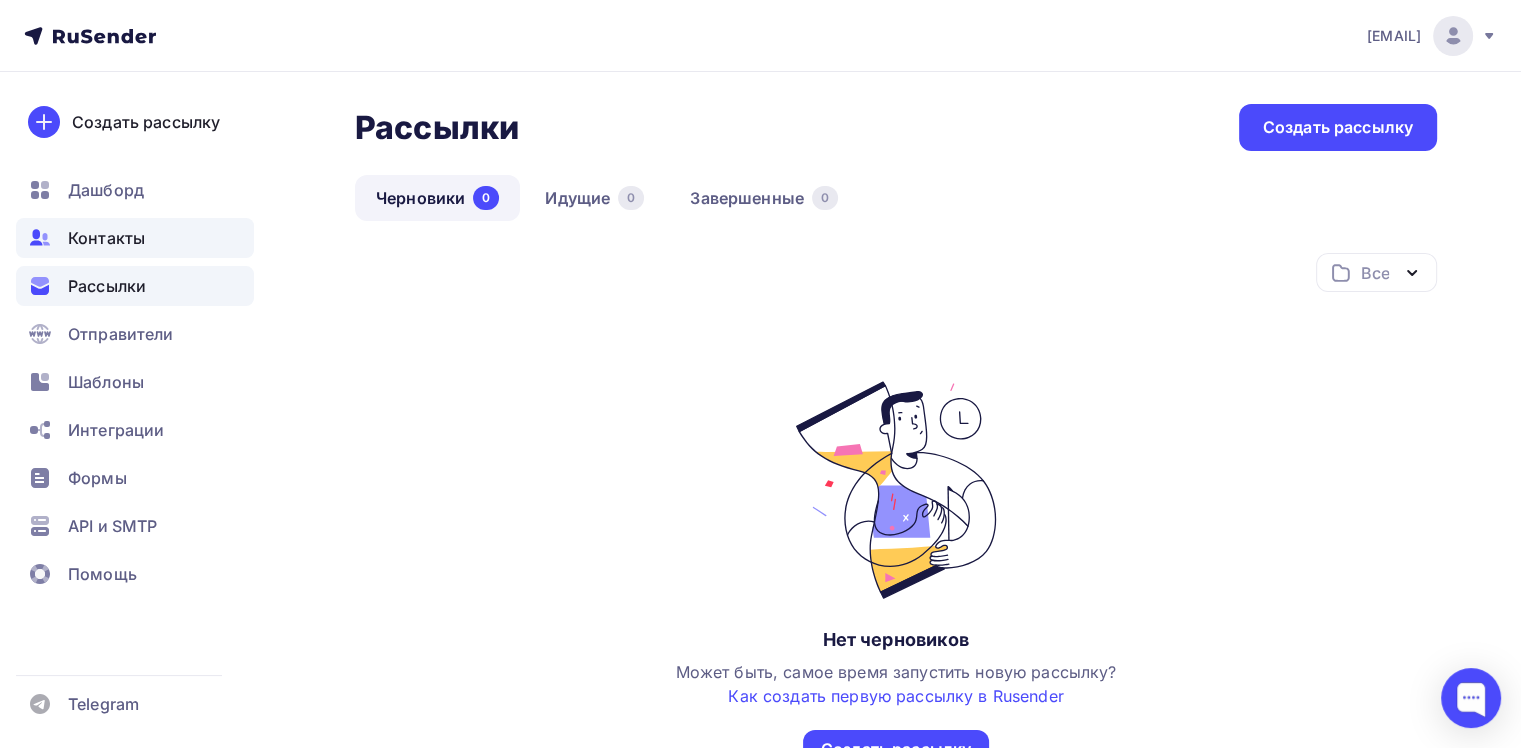 click on "Контакты" at bounding box center (135, 238) 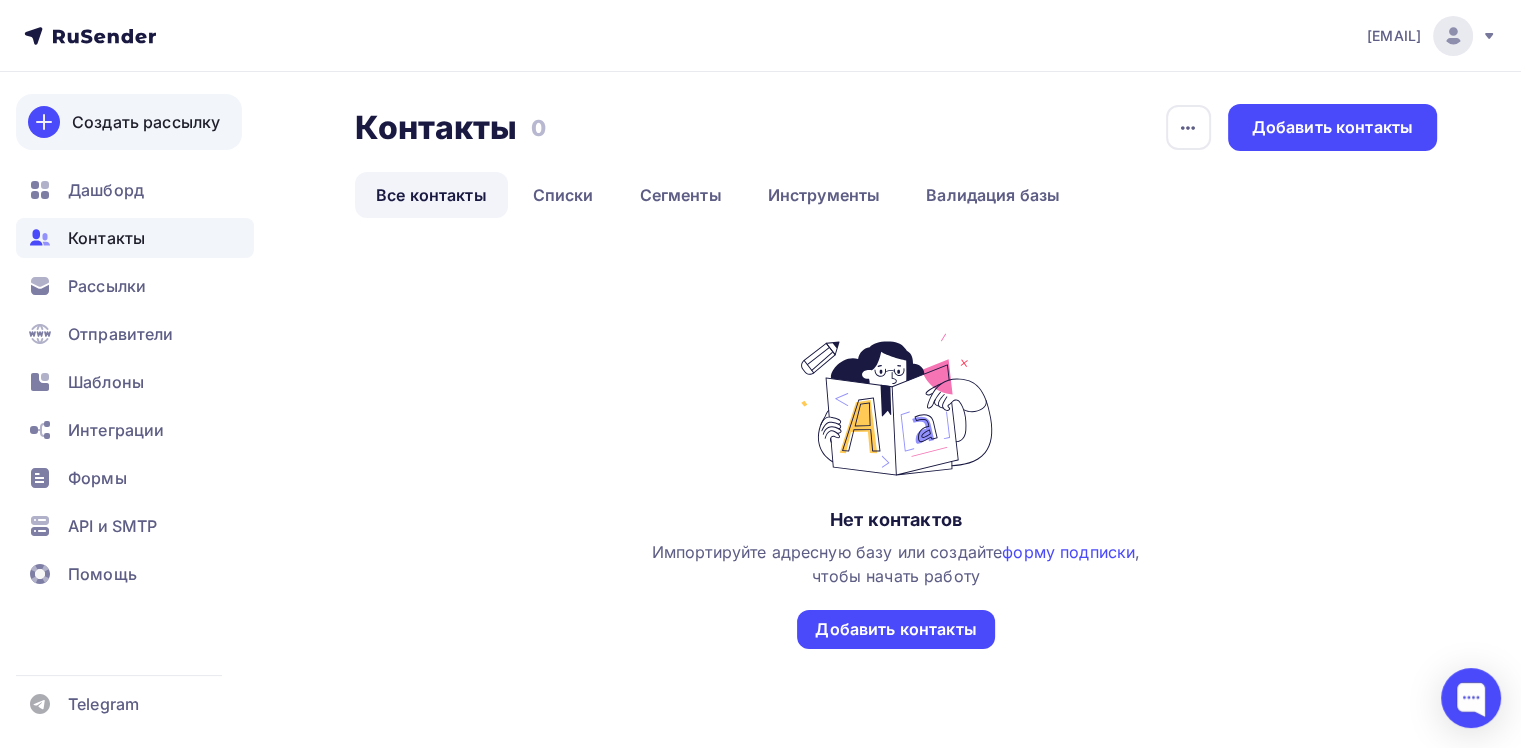 click on "Создать рассылку" at bounding box center [129, 122] 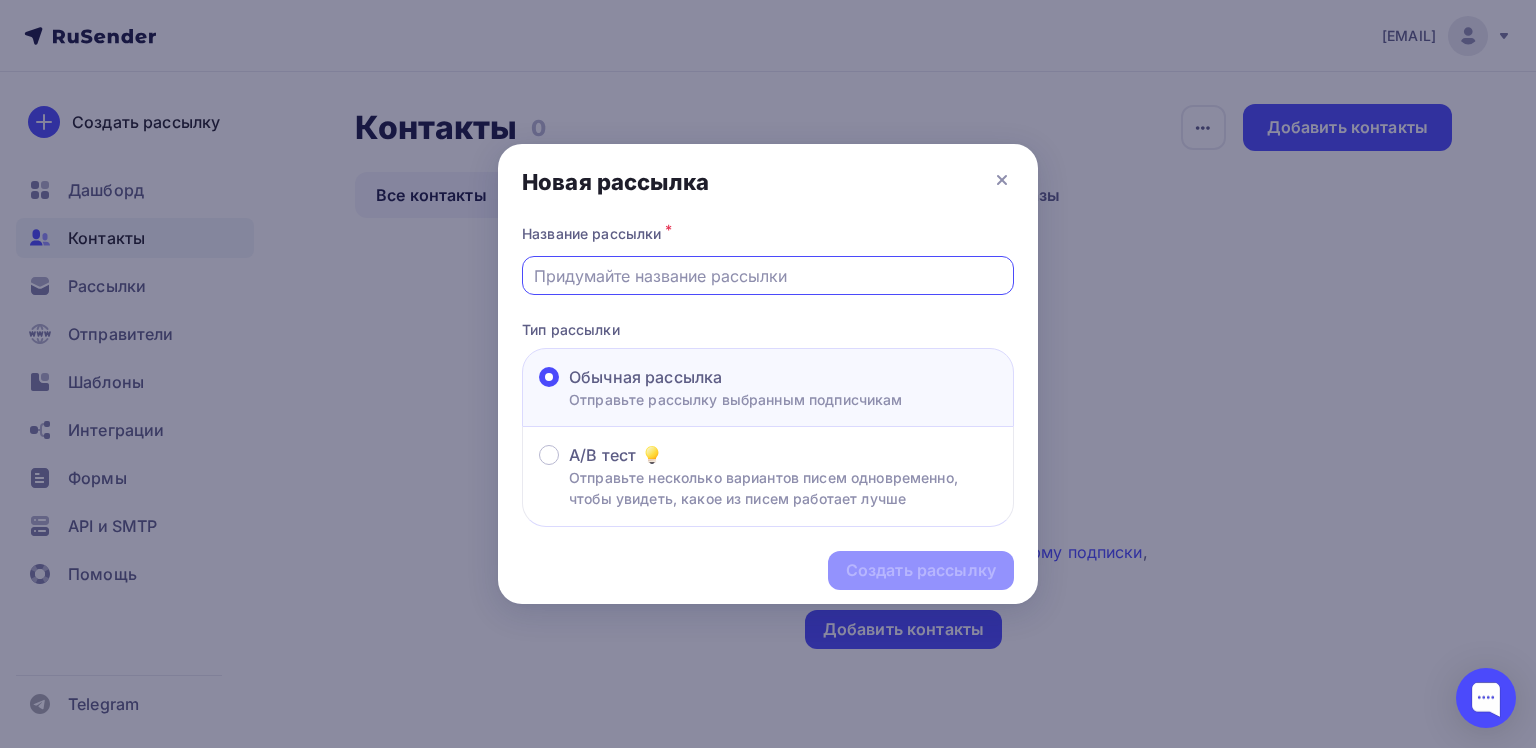 click at bounding box center [768, 276] 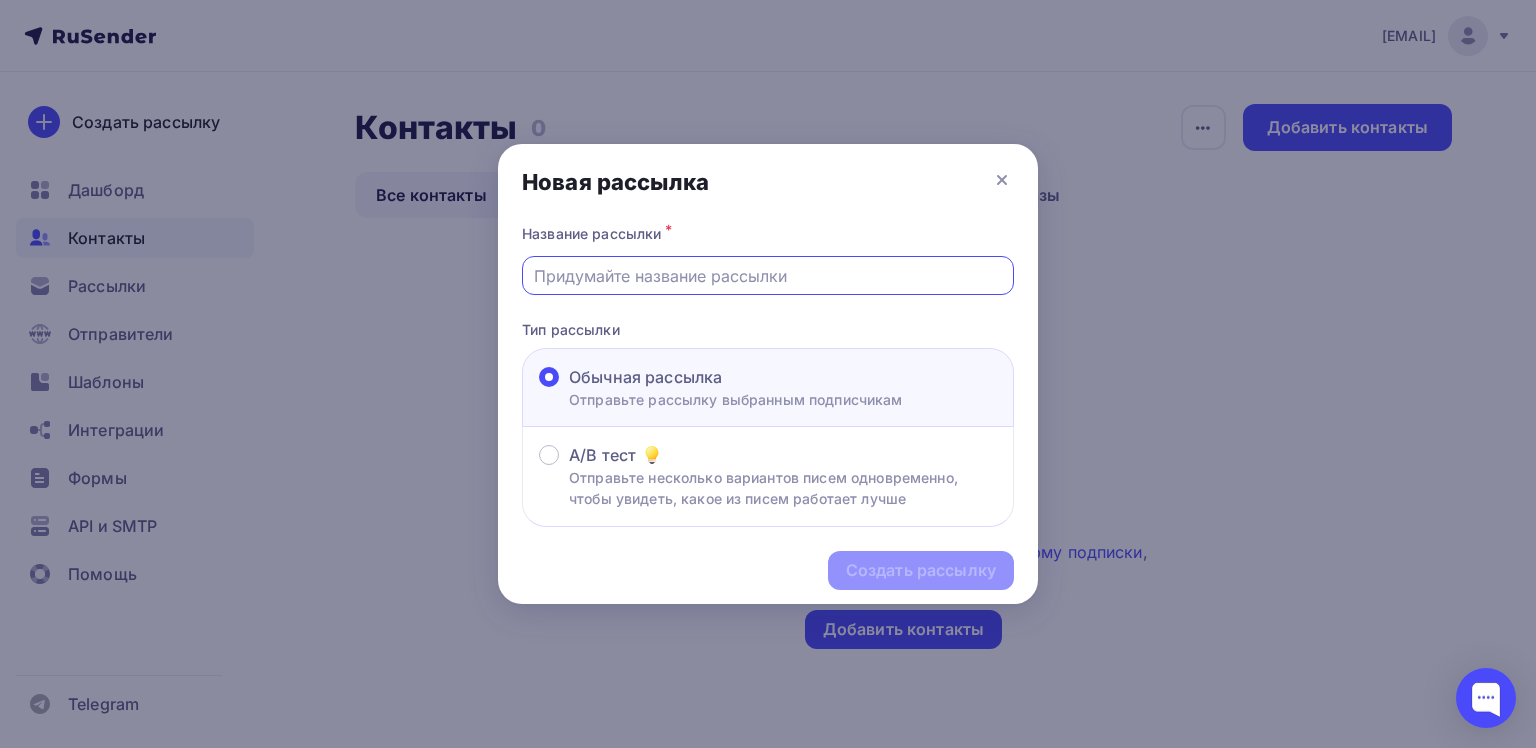 click at bounding box center (768, 276) 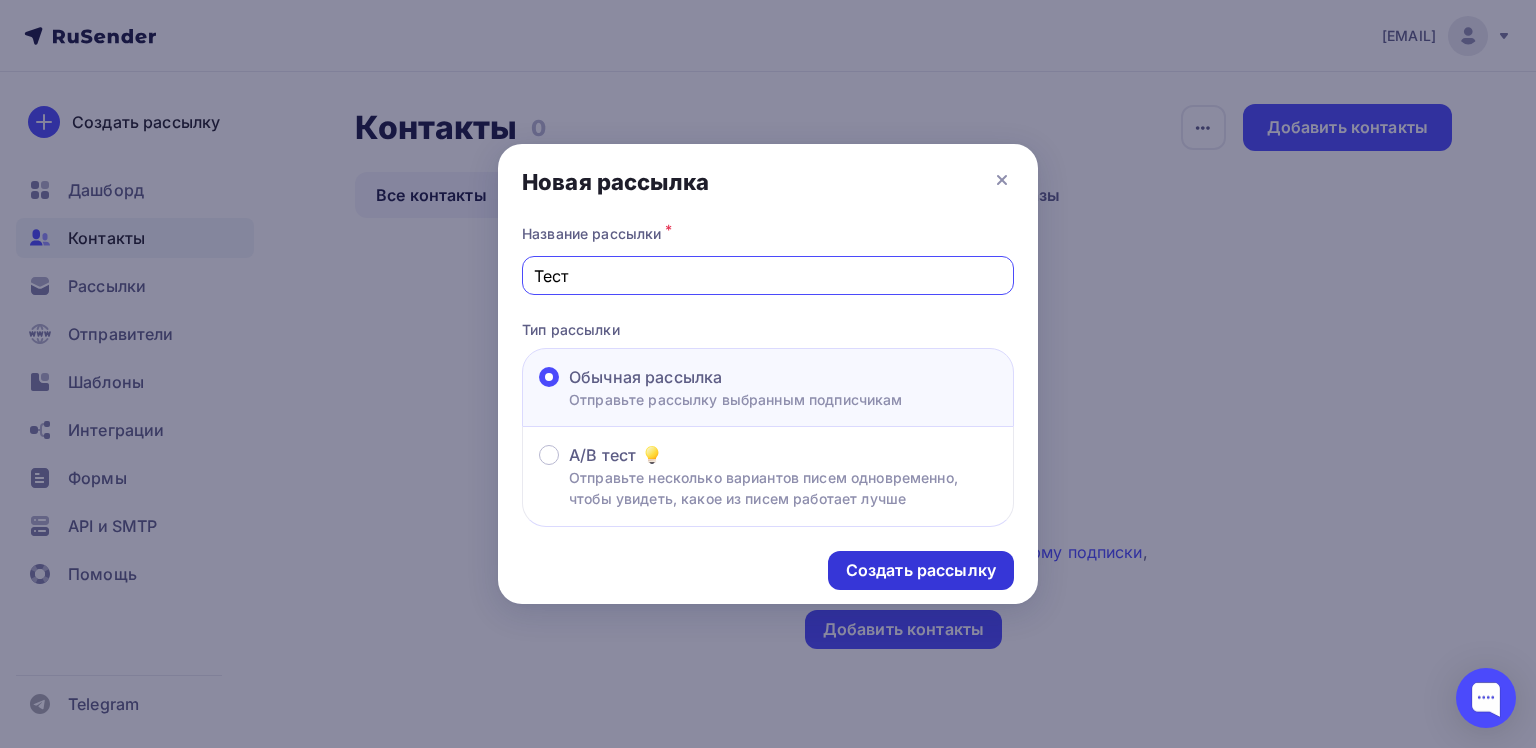 click on "Создать рассылку" at bounding box center [921, 570] 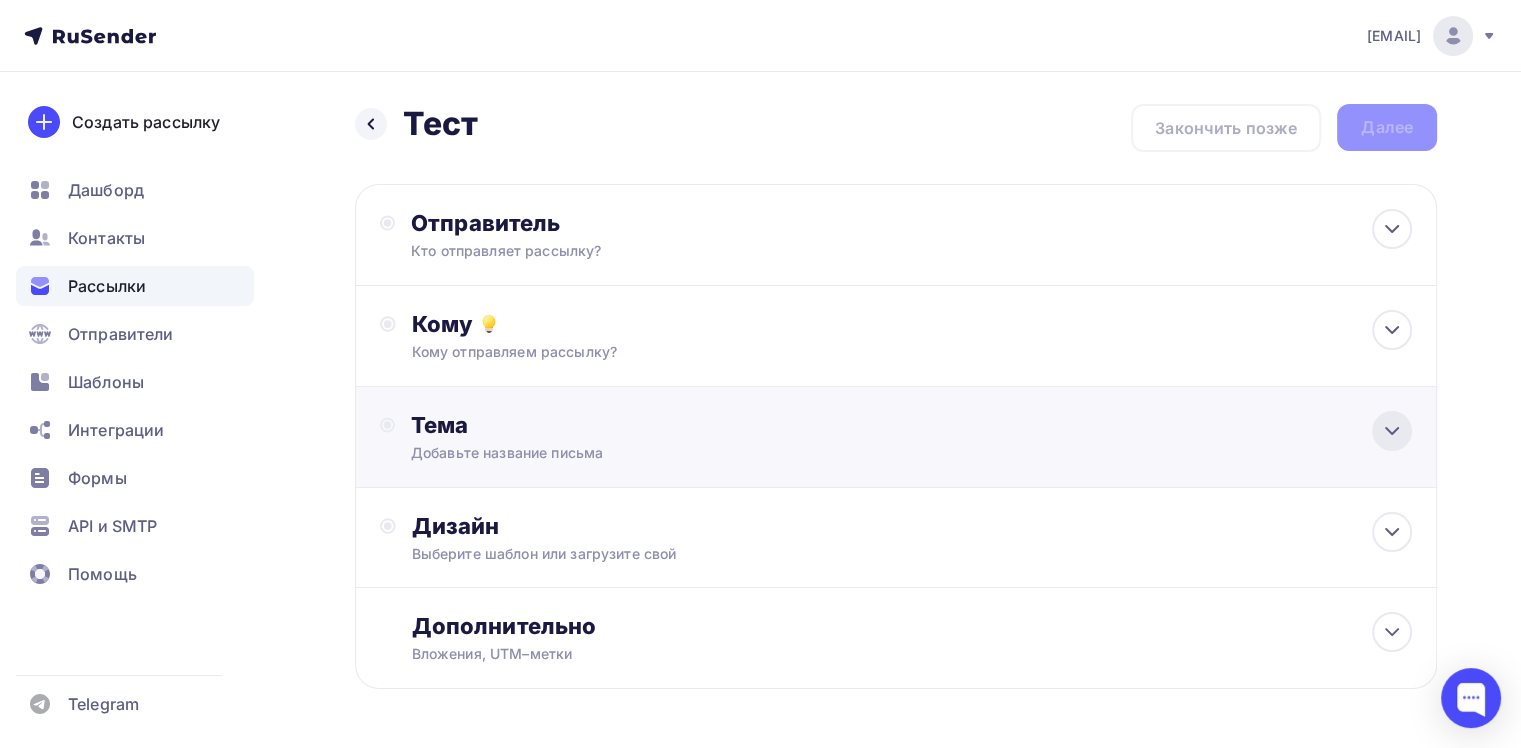click at bounding box center (1392, 431) 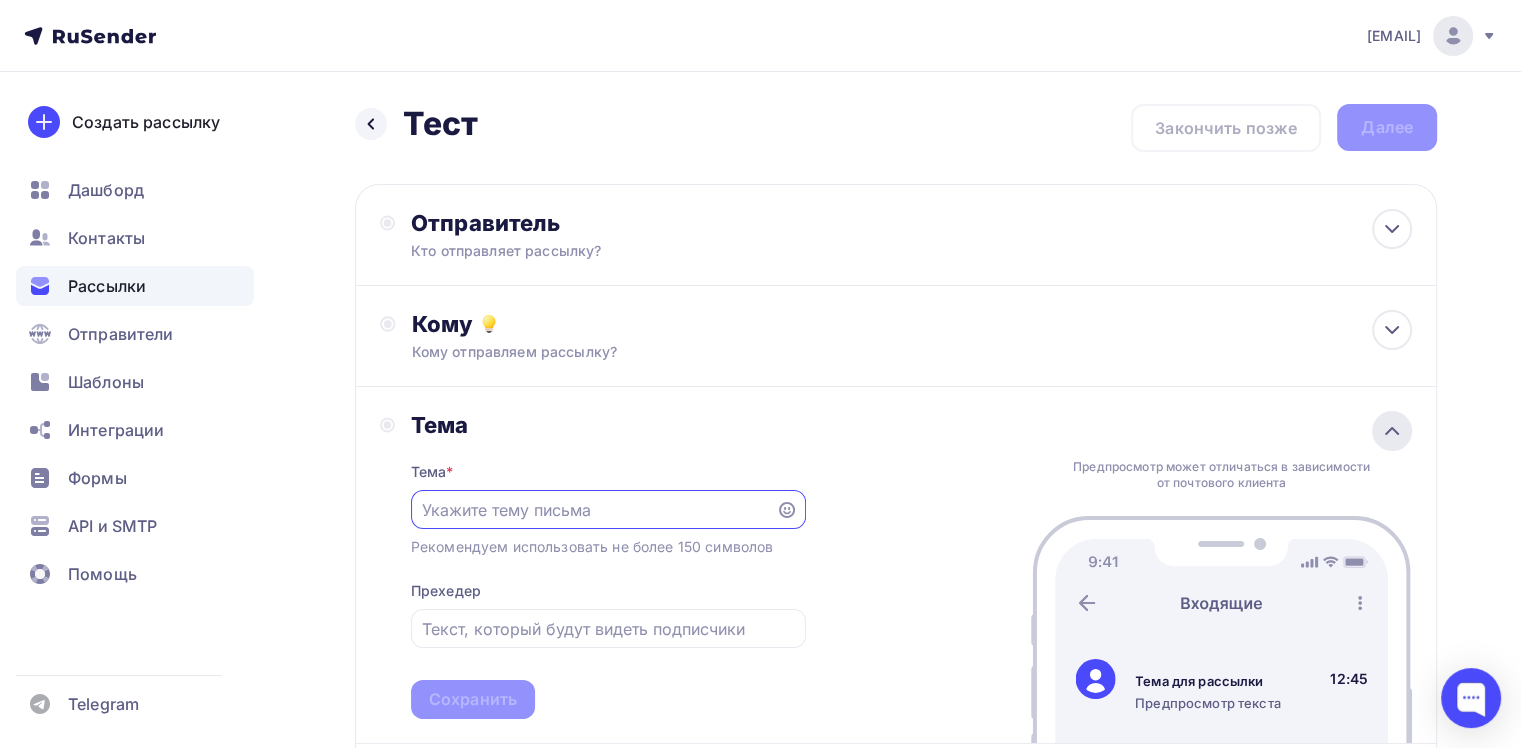scroll, scrollTop: 0, scrollLeft: 0, axis: both 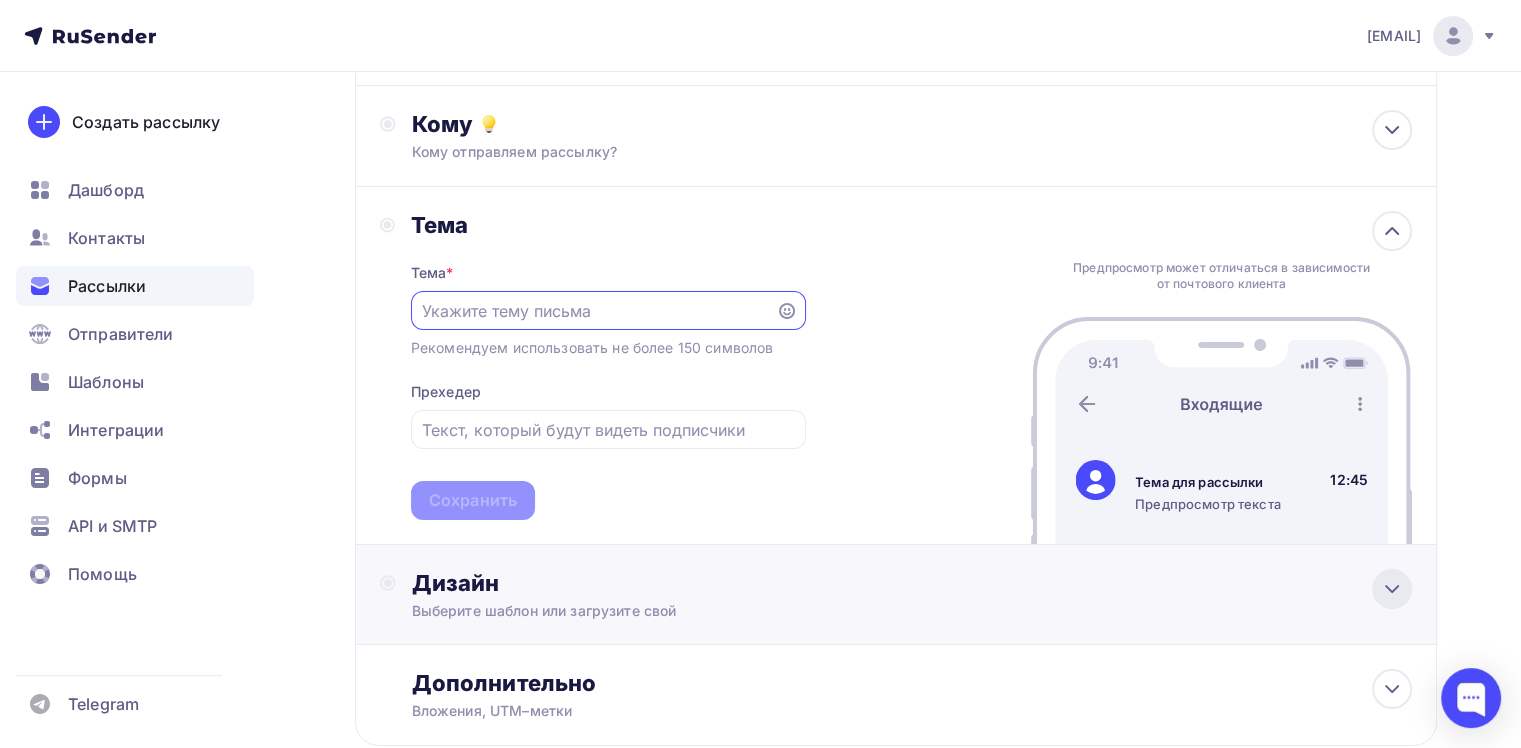 click 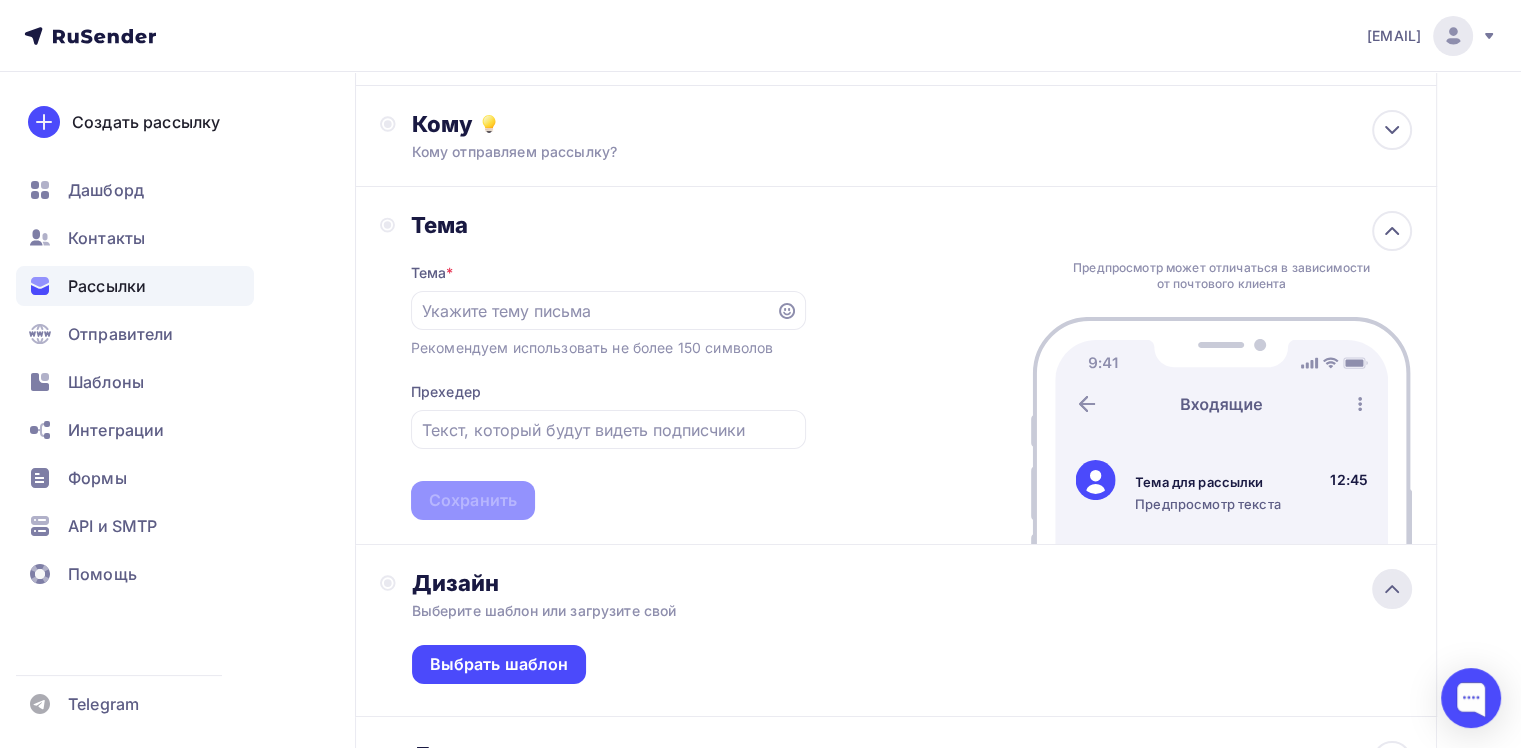 scroll, scrollTop: 396, scrollLeft: 0, axis: vertical 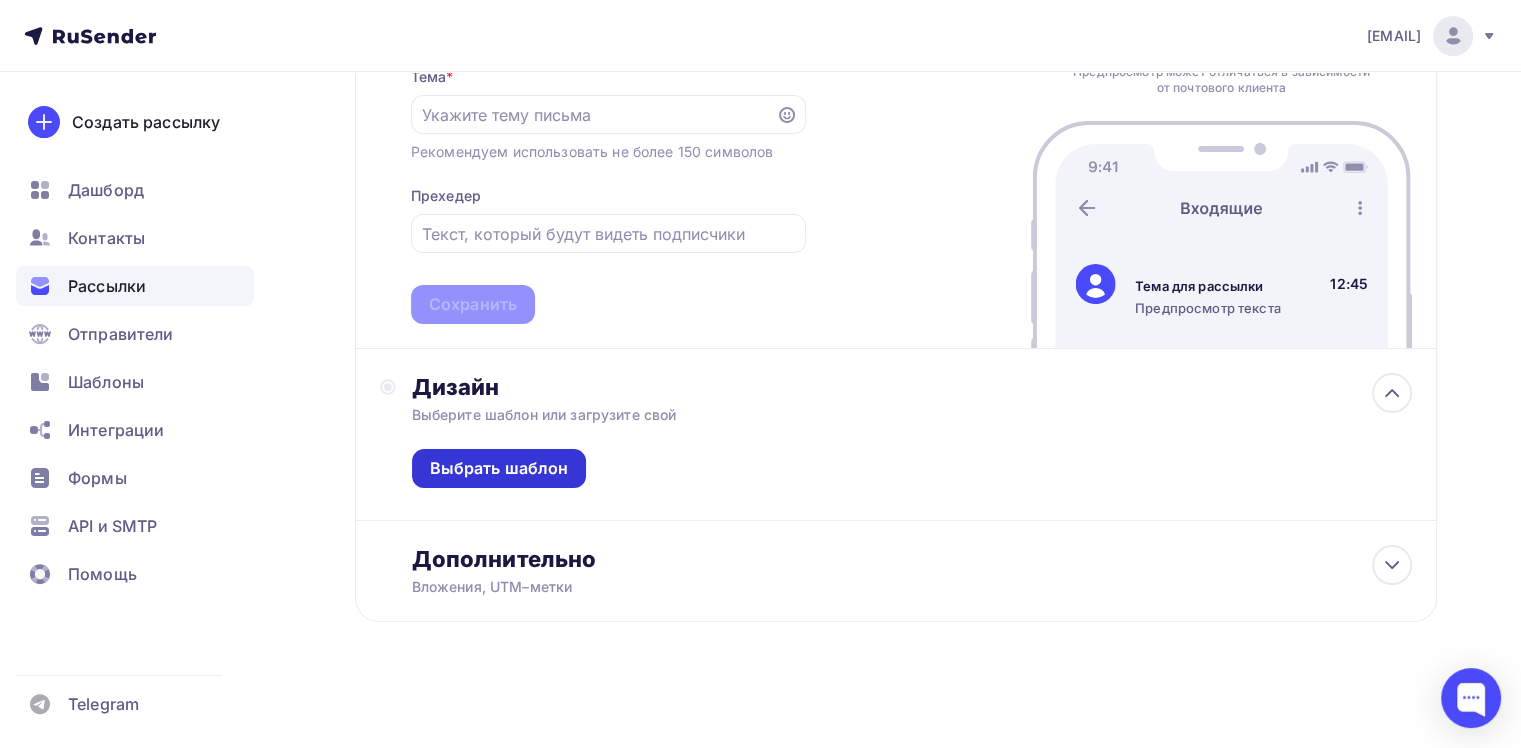 click on "Выбрать шаблон" at bounding box center (499, 468) 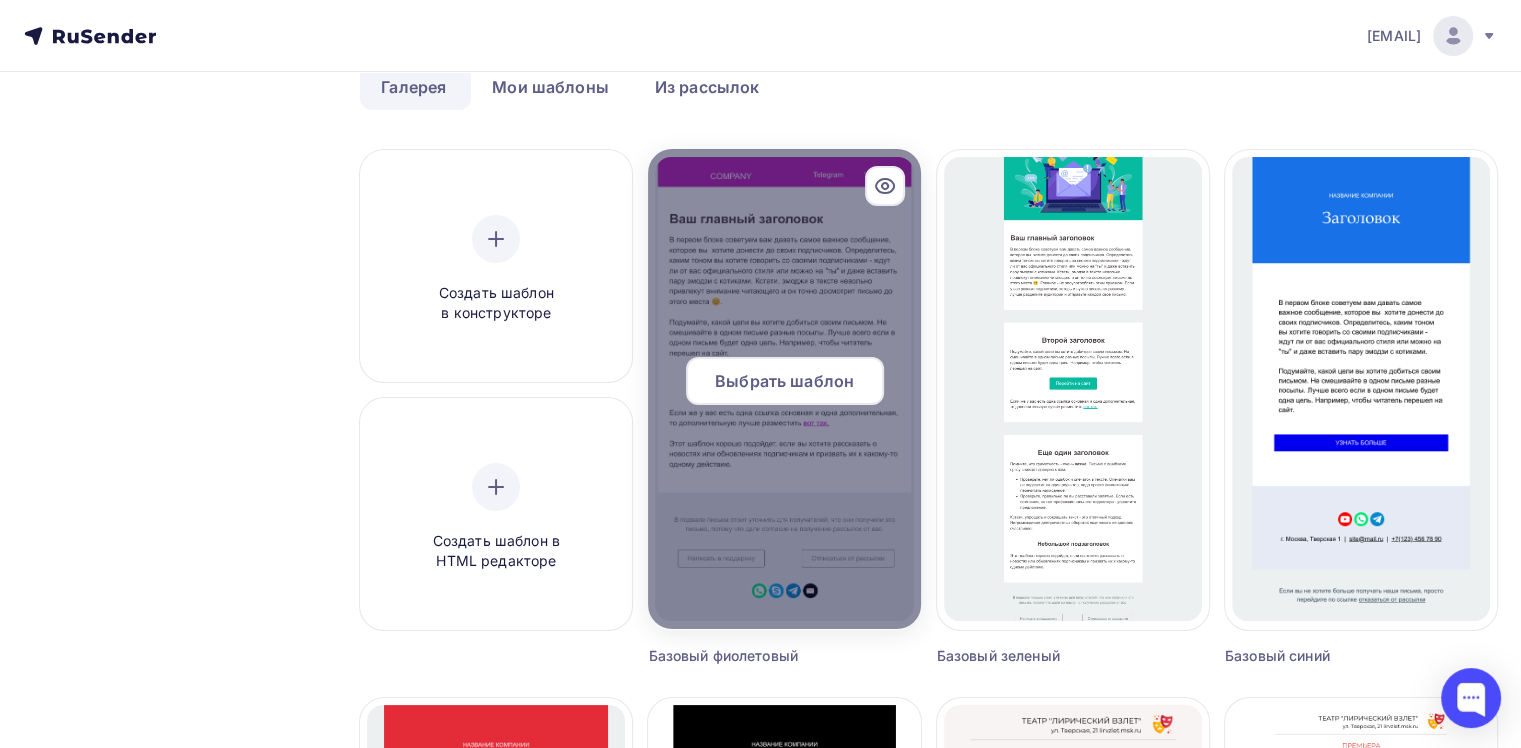 scroll, scrollTop: 0, scrollLeft: 0, axis: both 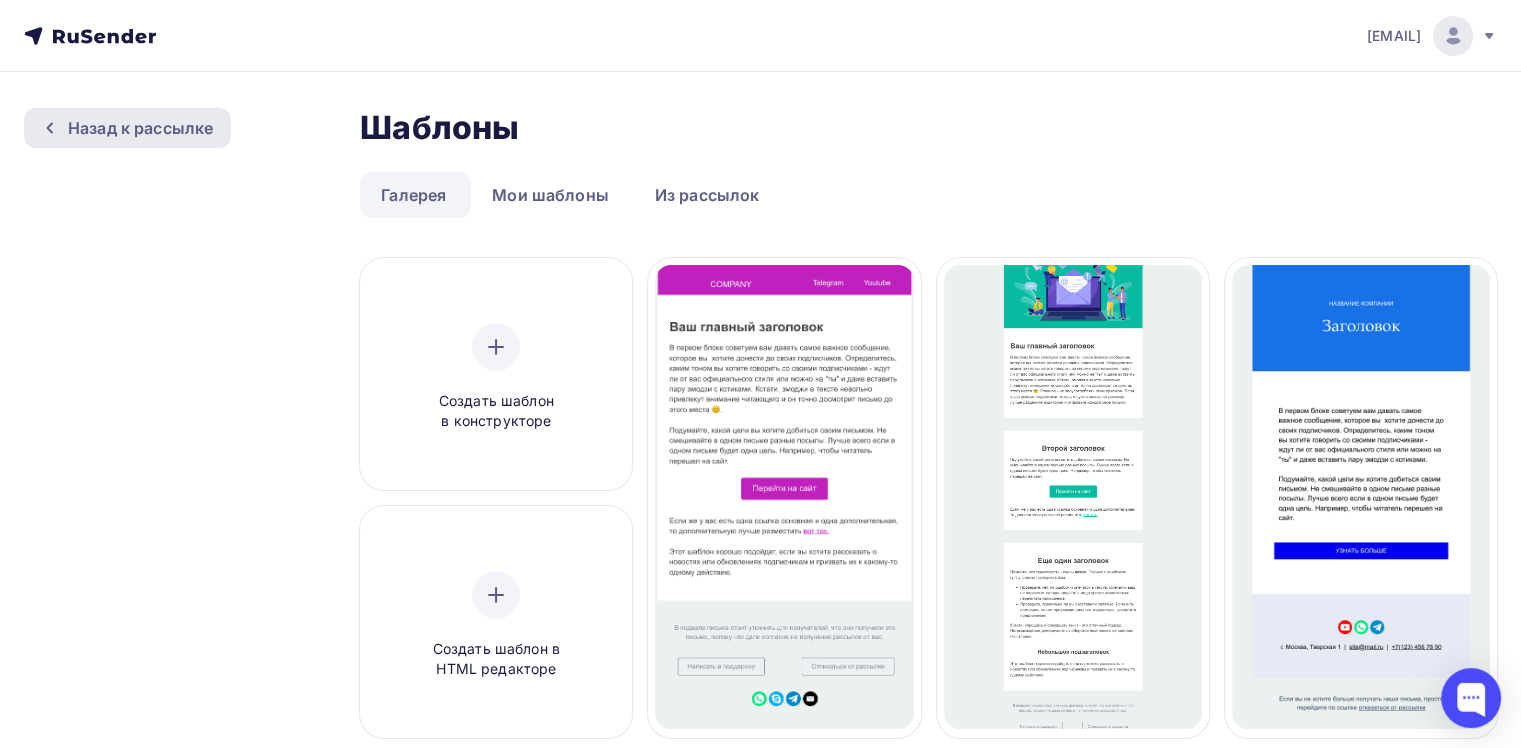 click on "Назад к рассылке" at bounding box center [127, 128] 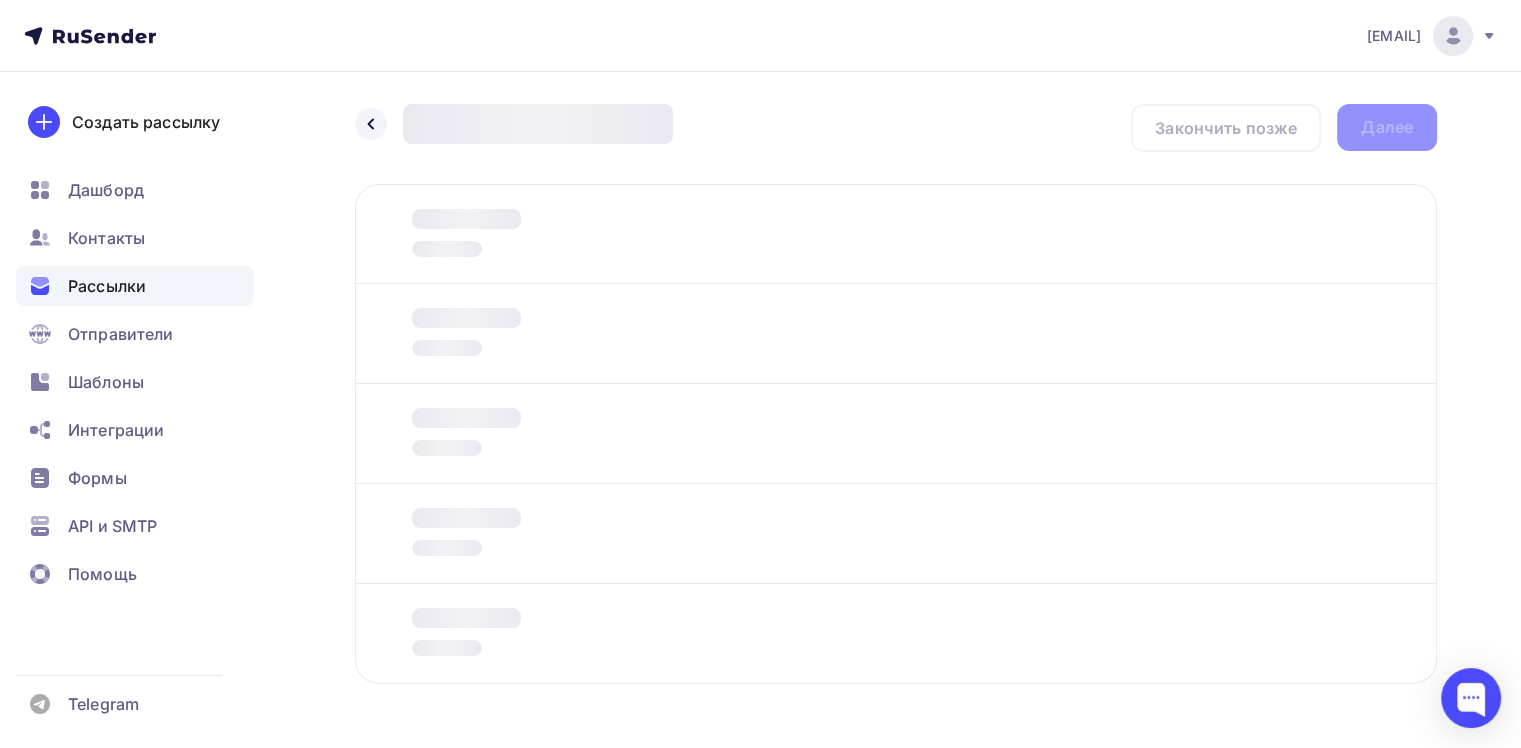scroll, scrollTop: 64, scrollLeft: 0, axis: vertical 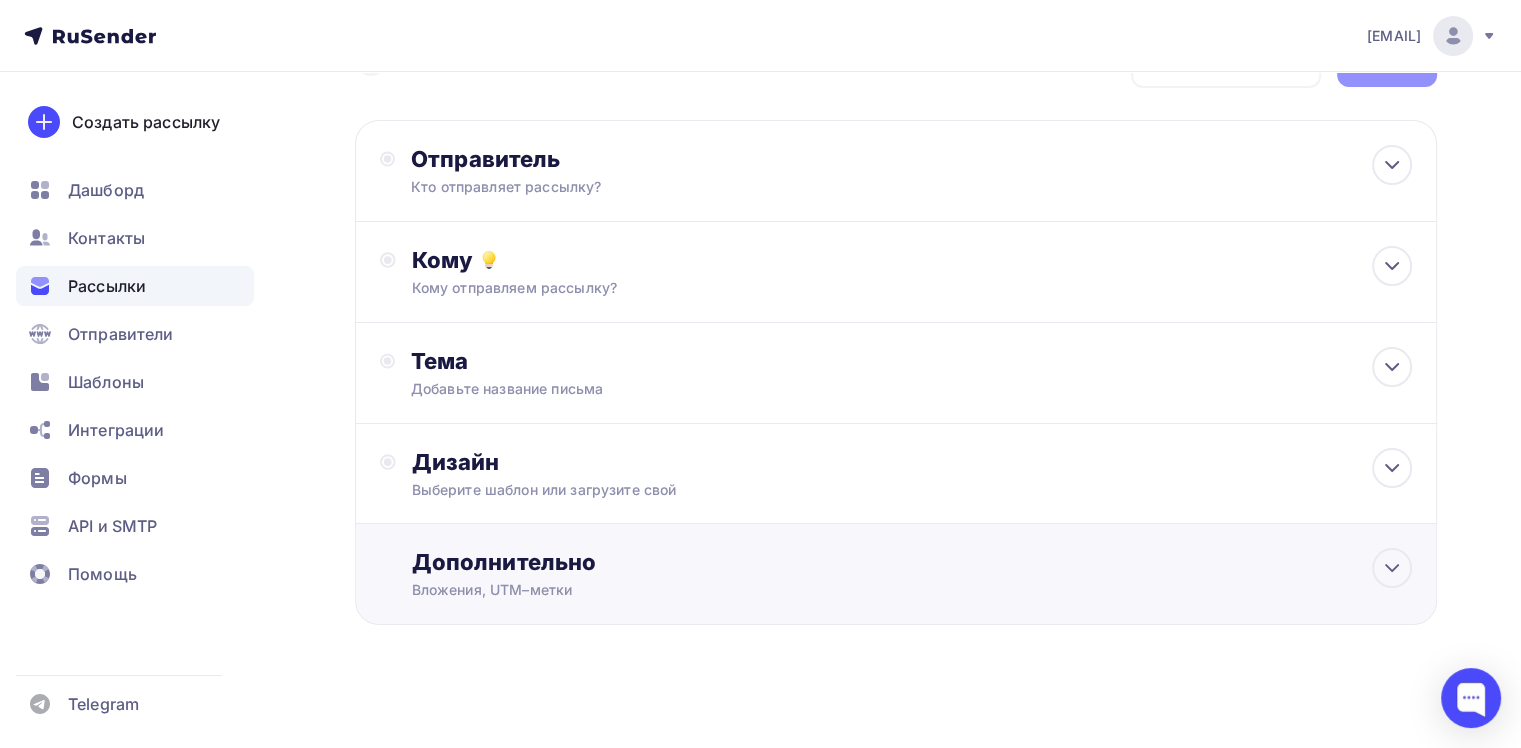 click on "Вложения, UTM–метки" at bounding box center (862, 590) 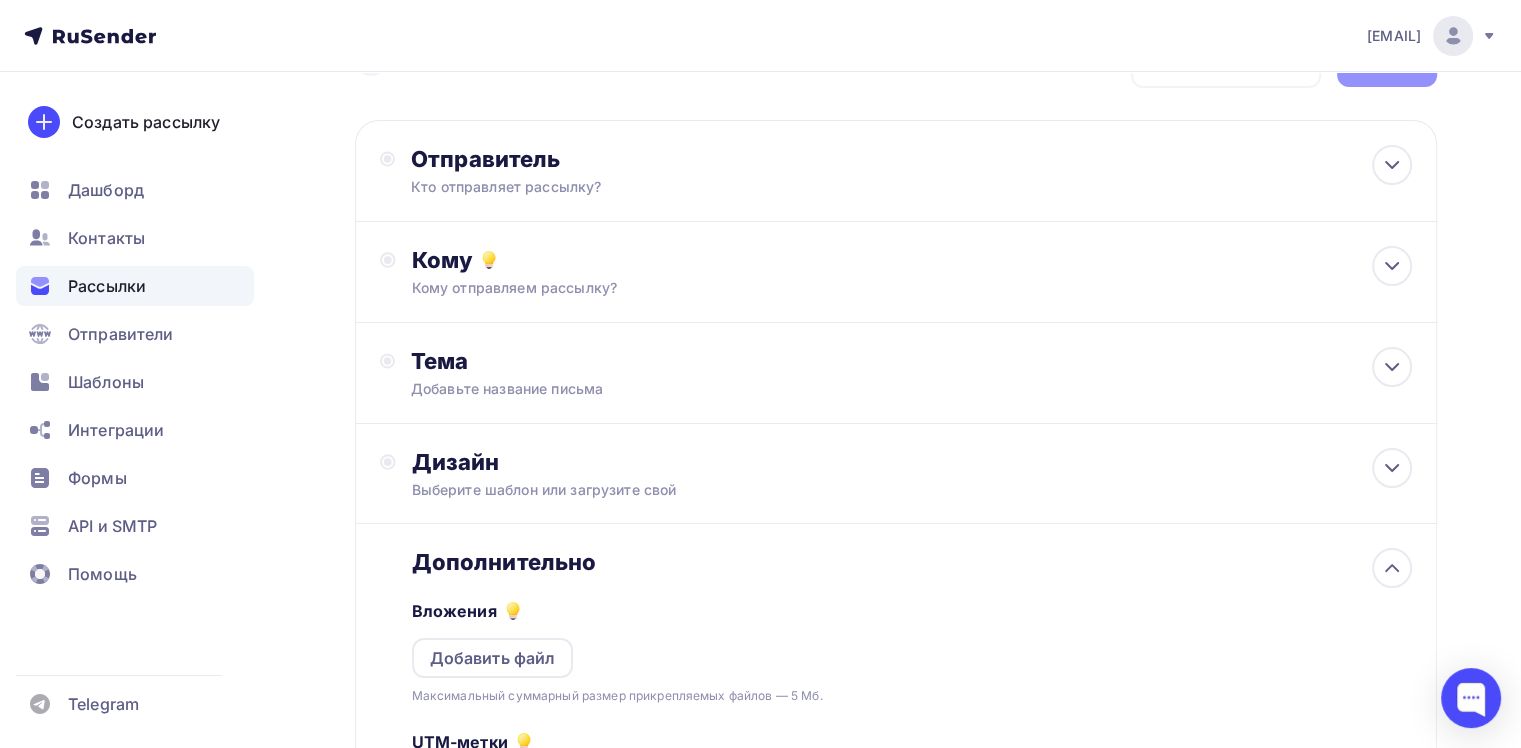 scroll, scrollTop: 0, scrollLeft: 0, axis: both 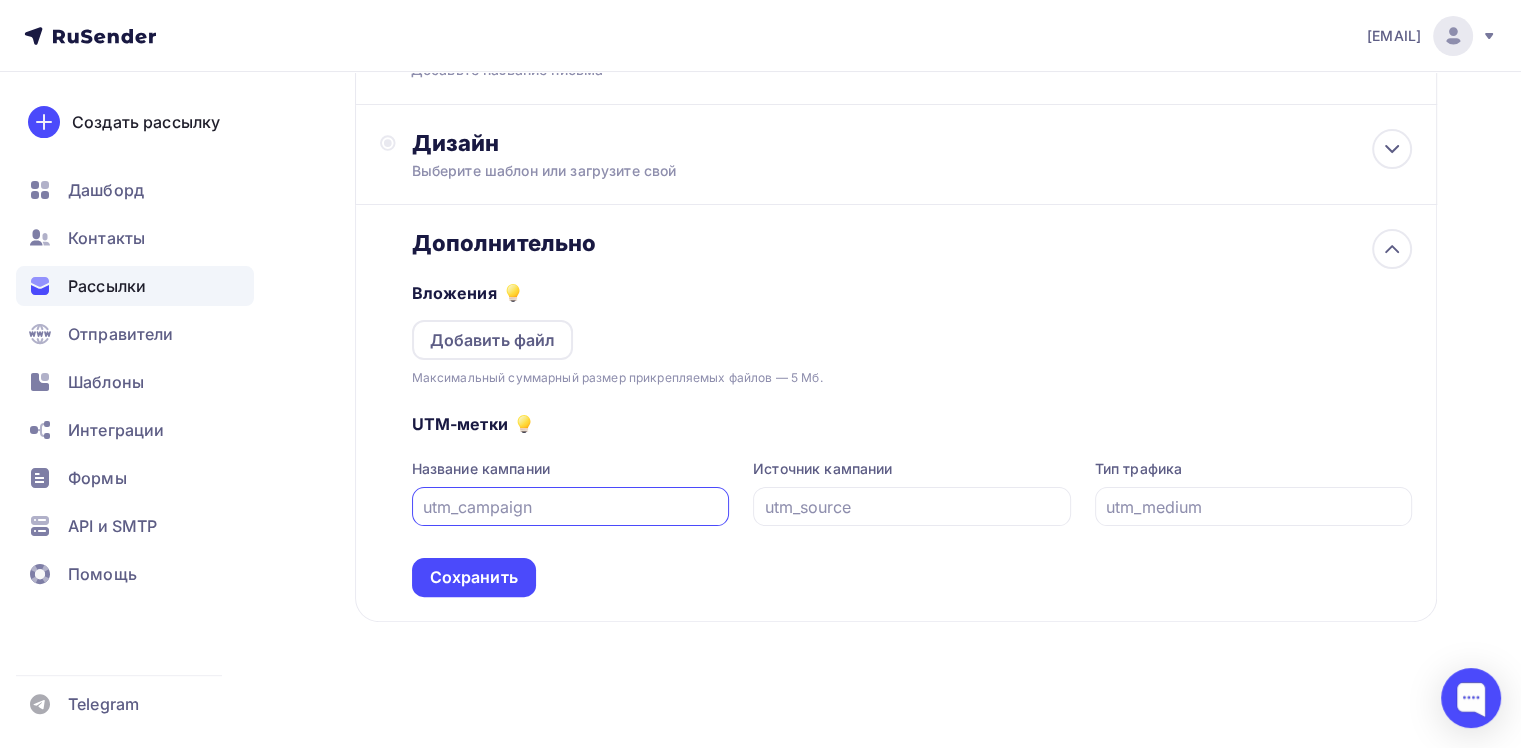click on "Назад
Тест
Тест
Закончить позже
Далее
Отправитель
Кто отправляет рассылку?
Email  *
[EMAIL]
[EMAIL]           [EMAIL]               Добавить отправителя
Рекомендуем  добавить почту на домене , чтобы рассылка не попала в «Спам»
Имя                 Сохранить
Предпросмотр может отличаться  в зависимости от почтового клиента
Тема для рассылки
[TIME]
Кому" at bounding box center [760, 220] 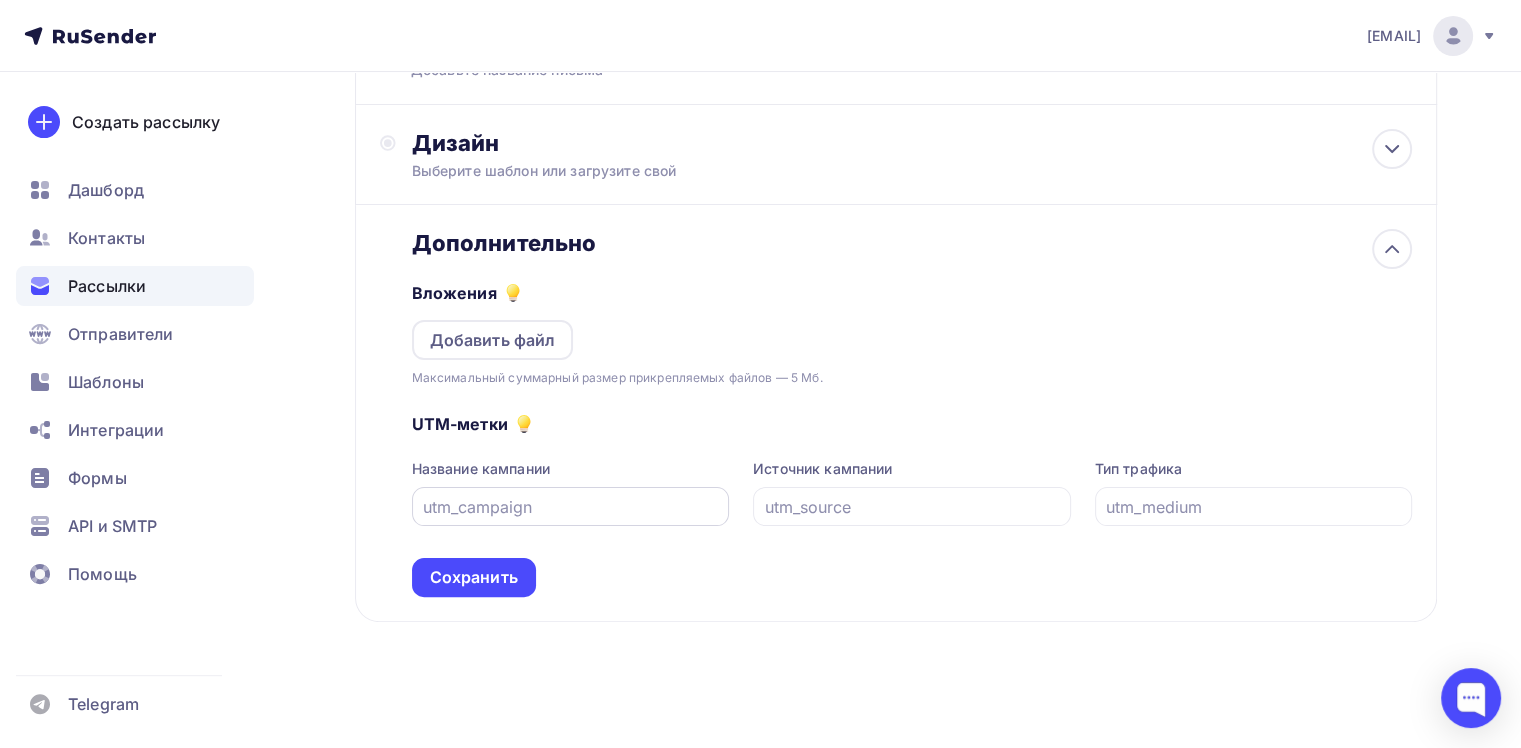 click at bounding box center (570, 507) 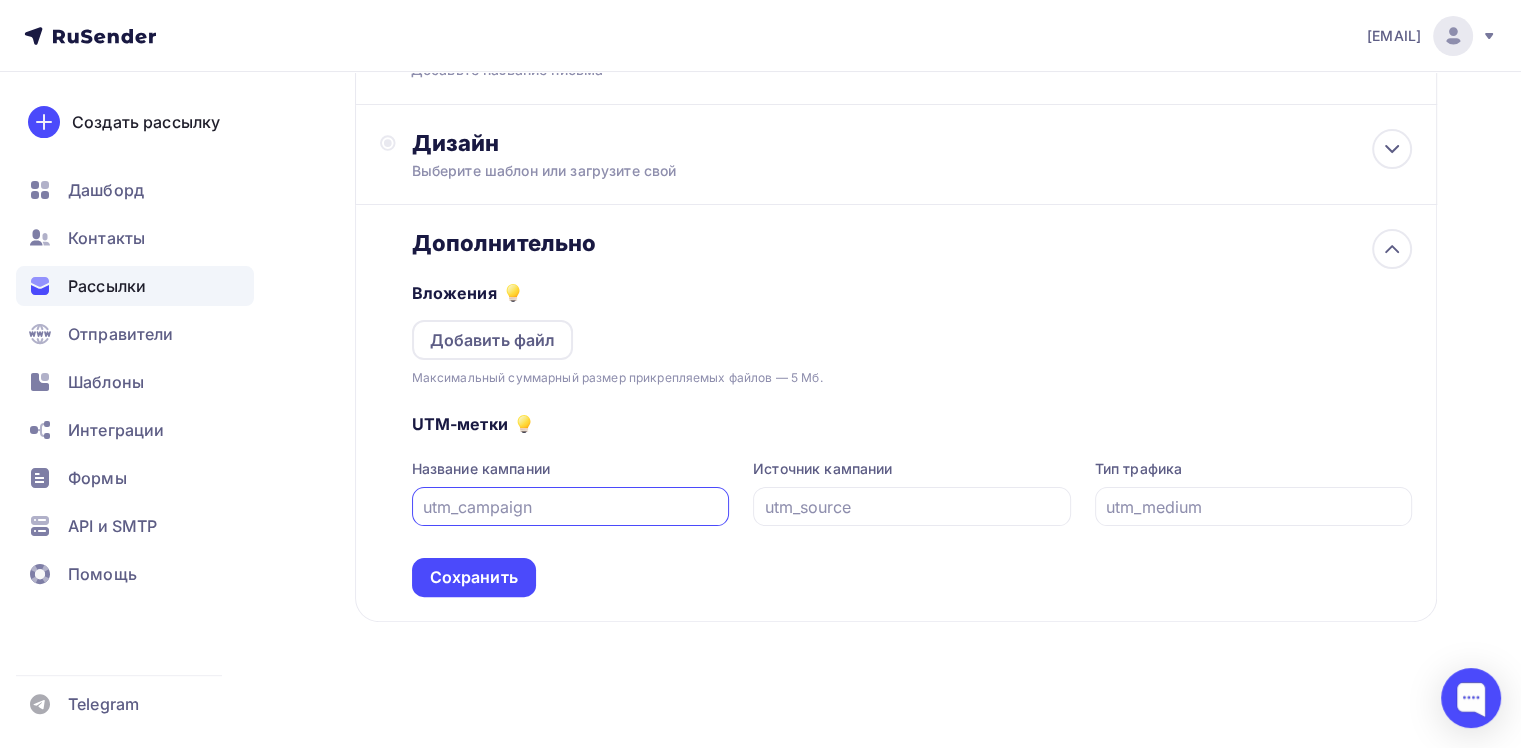 click on "UTM-метки
Название кампании
Источник кампании
Тип трафика
Сохранить" at bounding box center [912, 492] 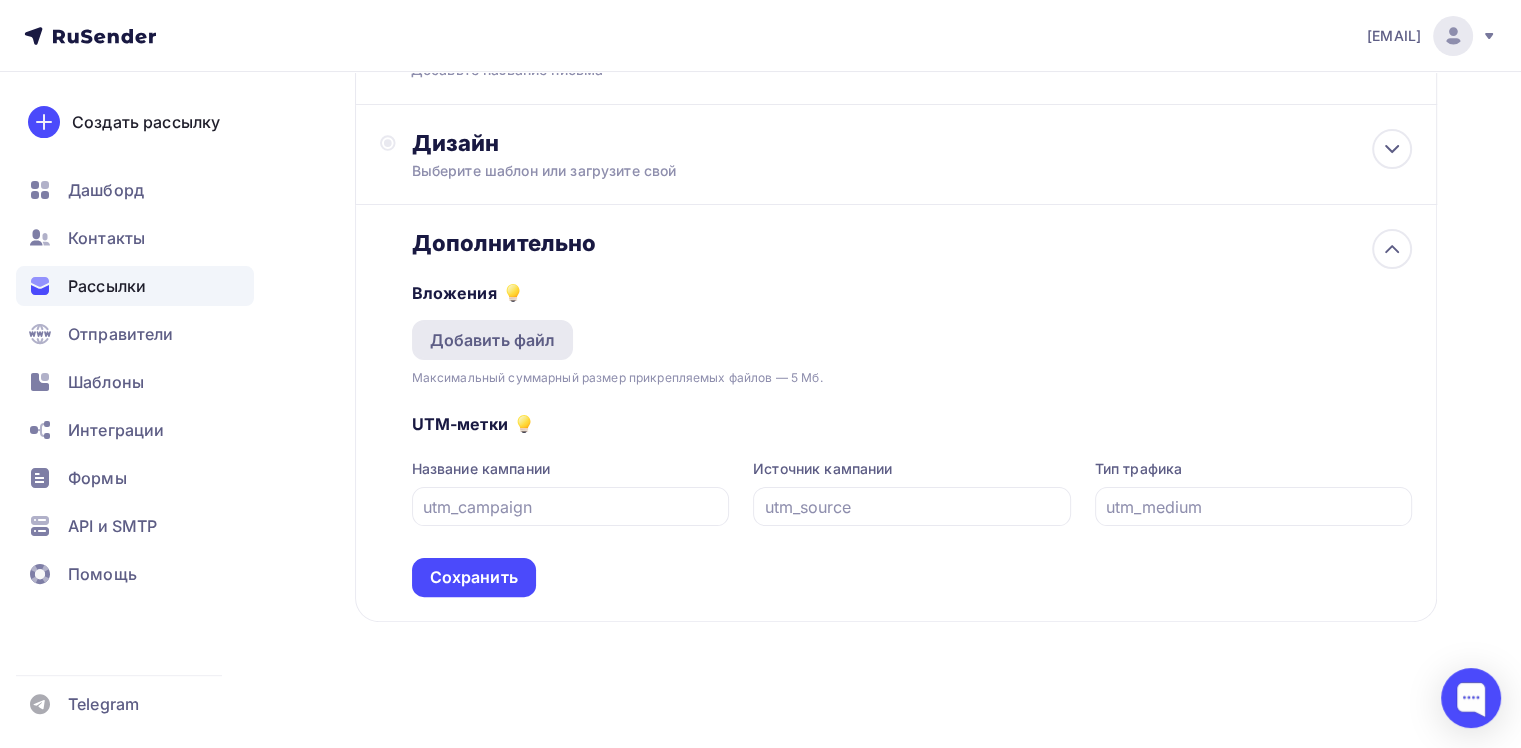 click on "Добавить файл" at bounding box center [493, 340] 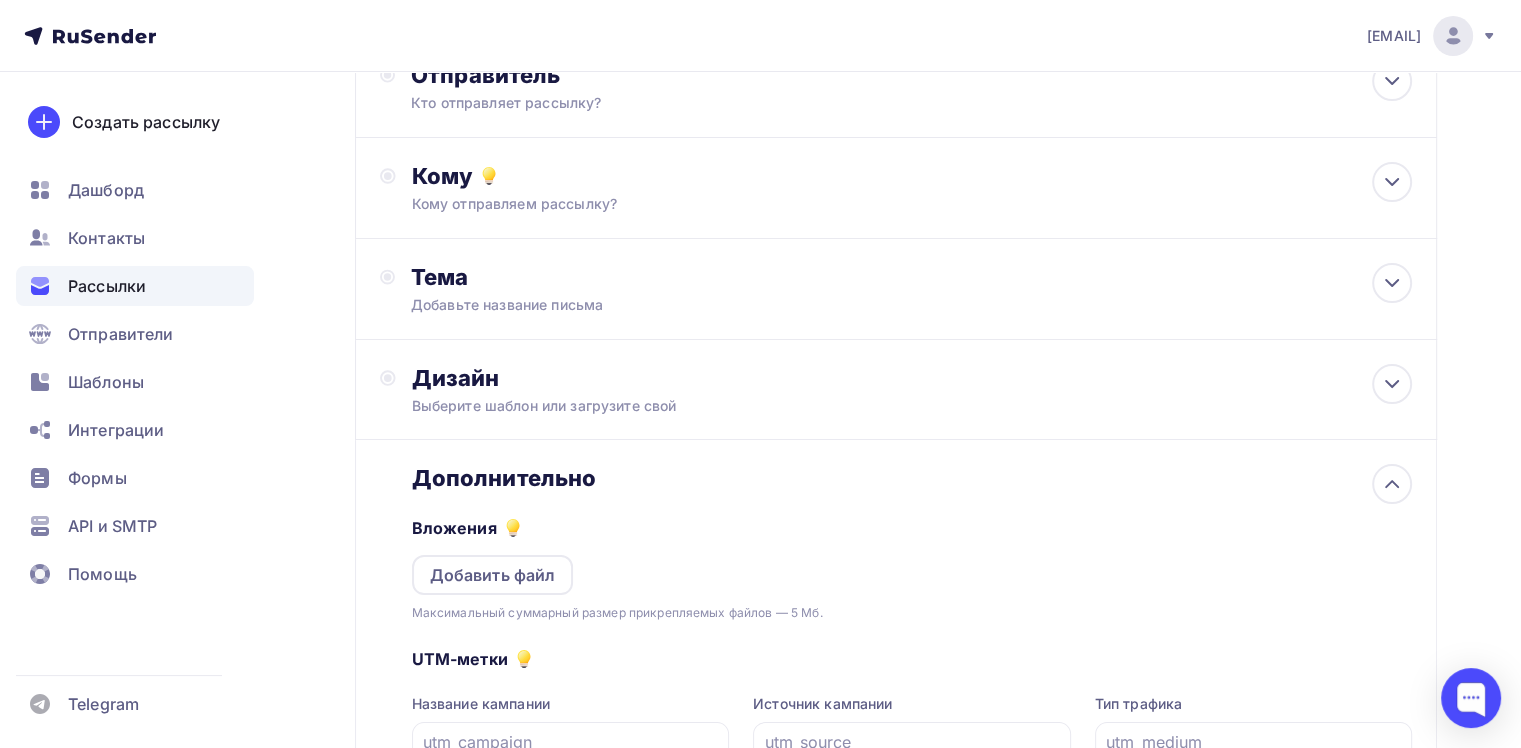 scroll, scrollTop: 0, scrollLeft: 0, axis: both 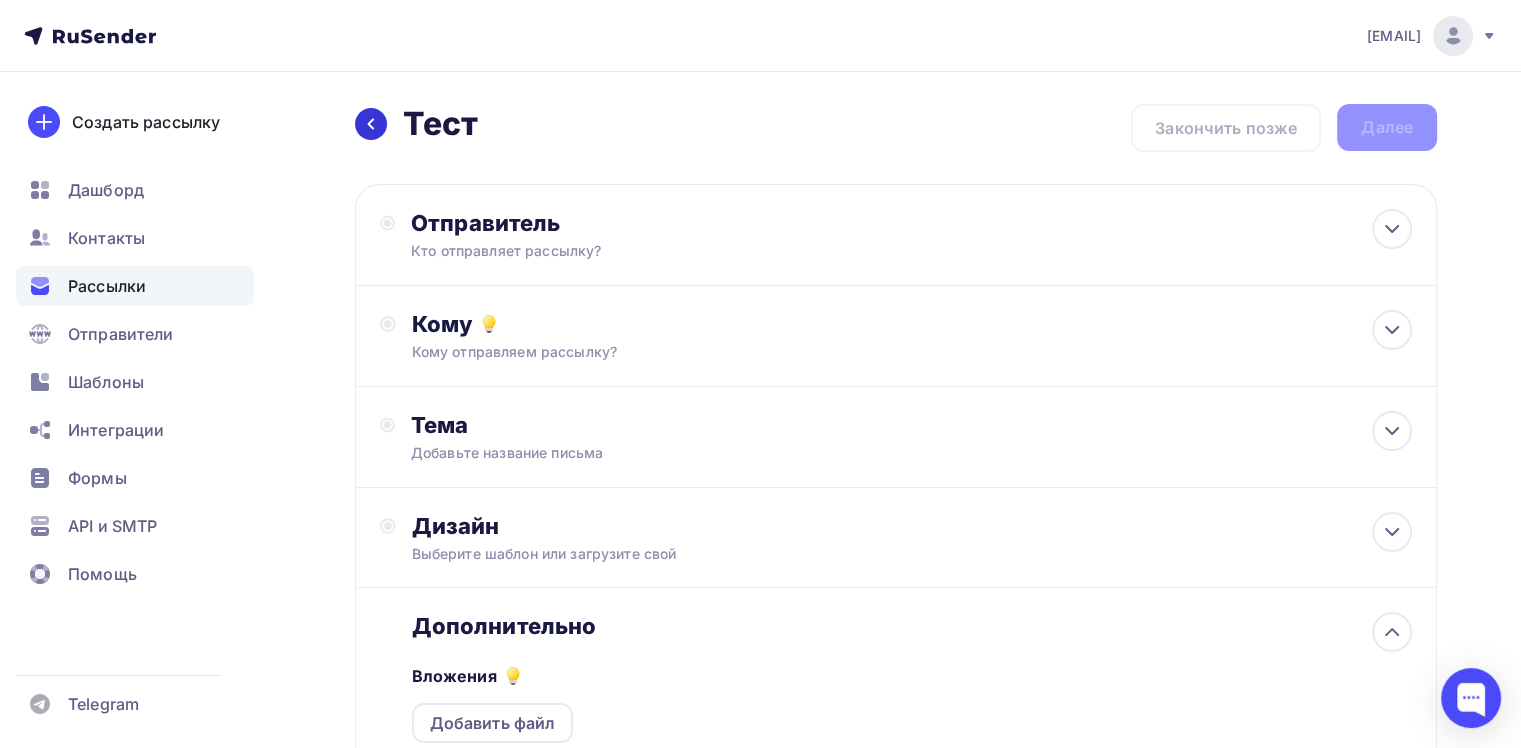 click at bounding box center [371, 124] 